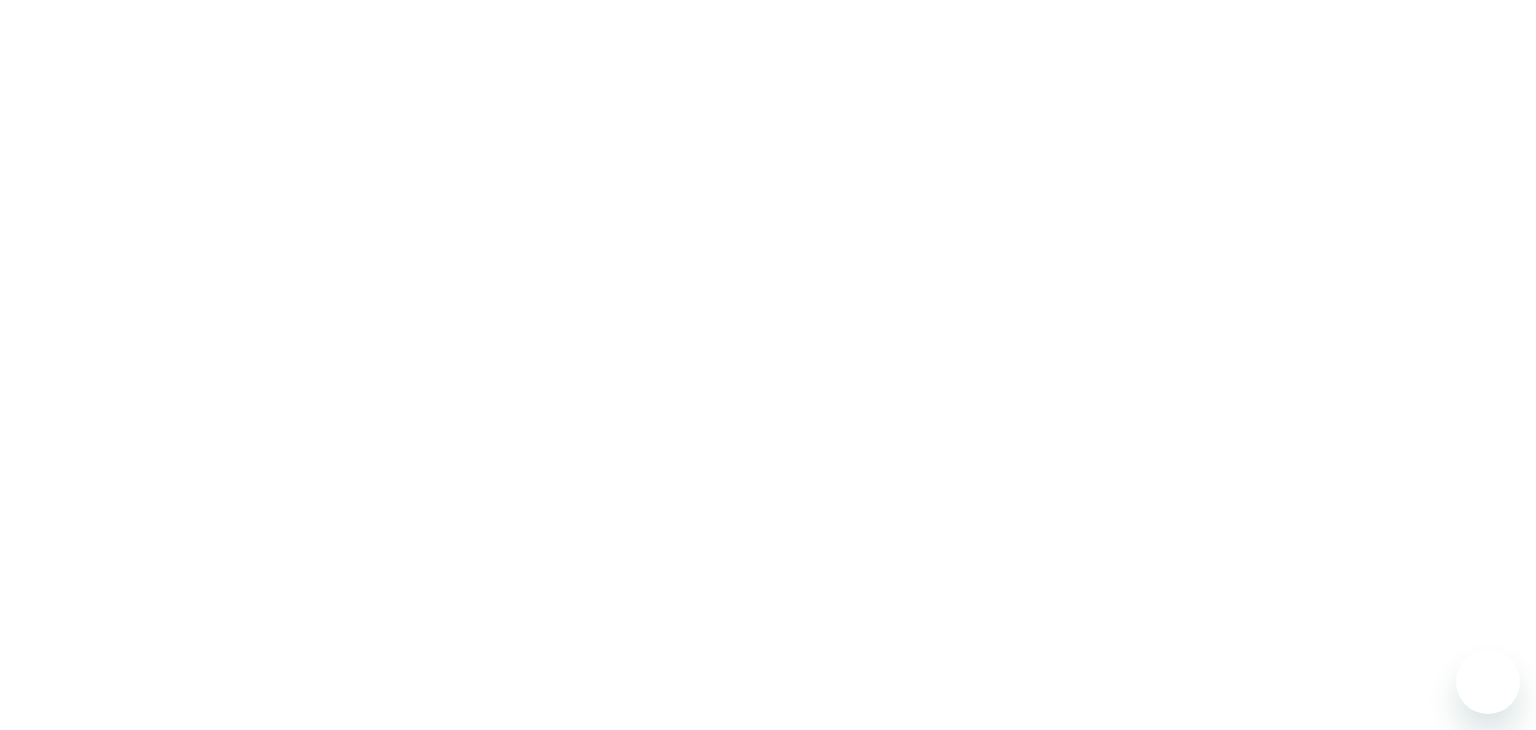 scroll, scrollTop: 0, scrollLeft: 0, axis: both 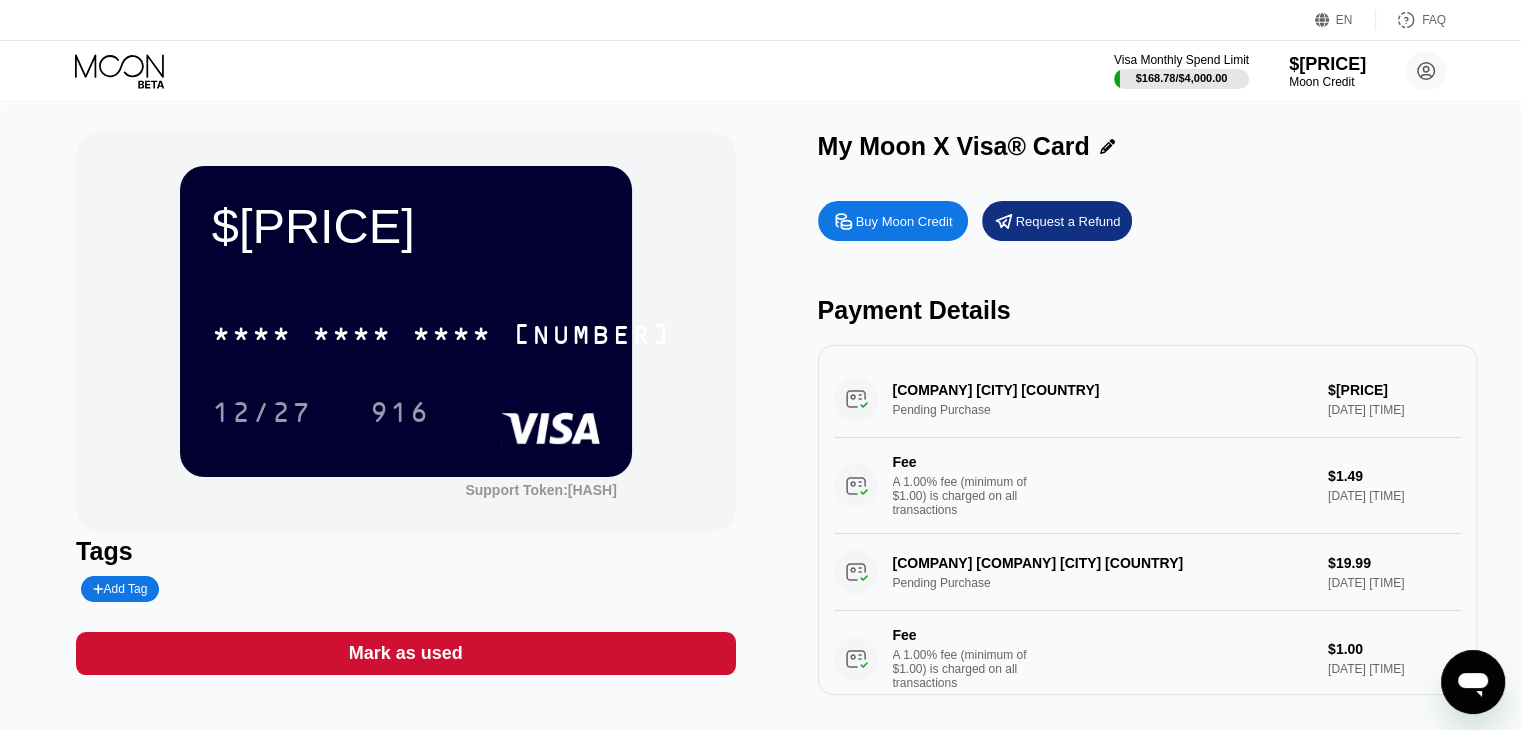 click on "Buy Moon Credit" at bounding box center [904, 221] 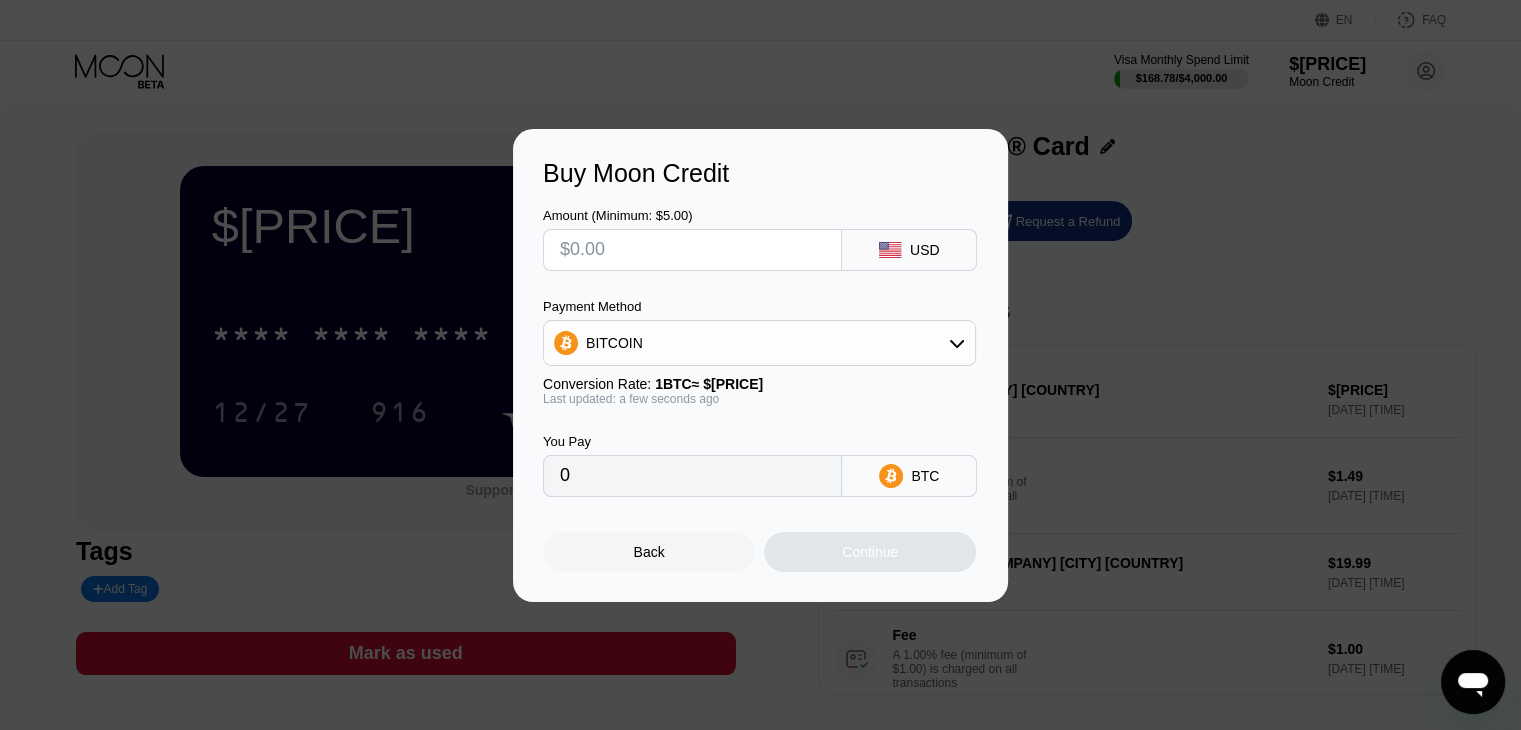 click 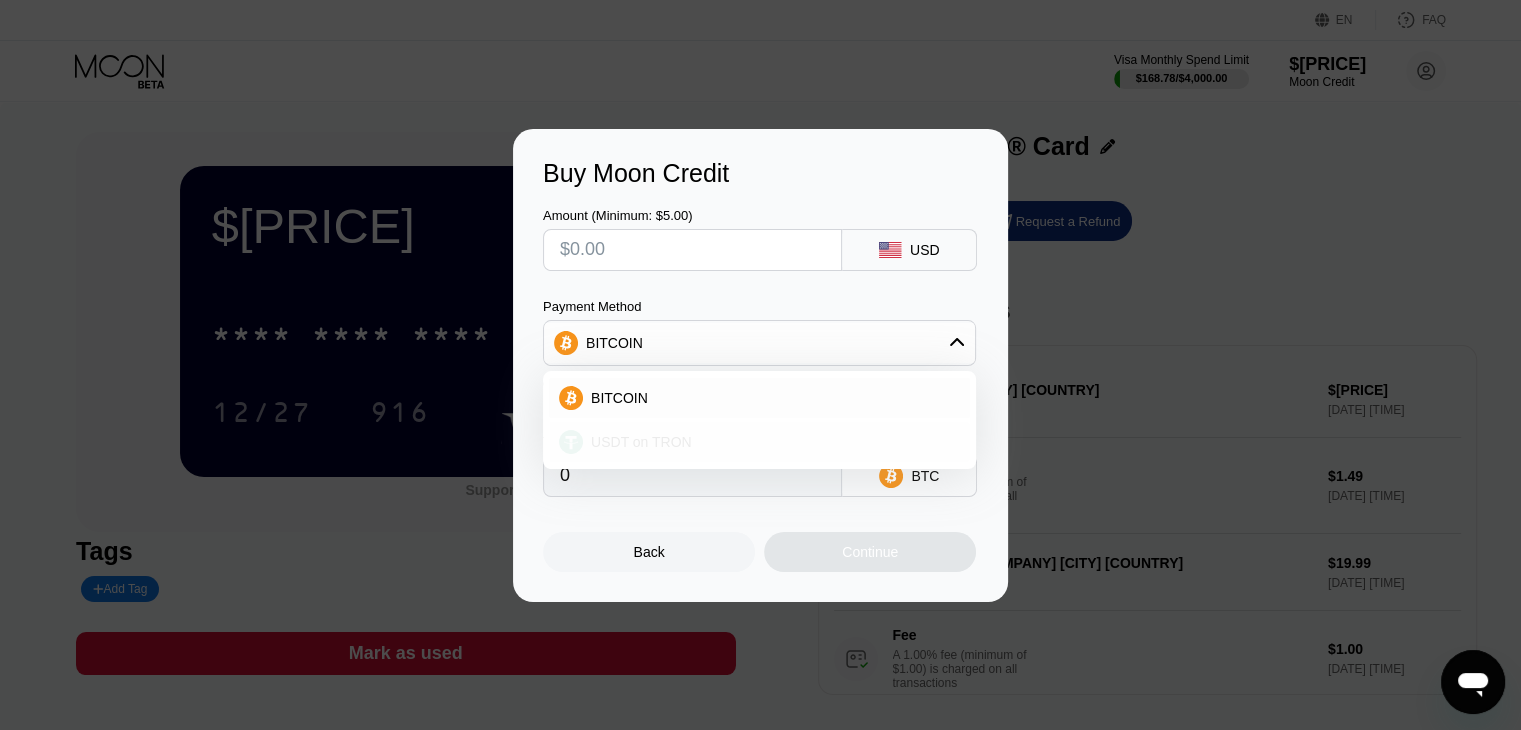 click on "USDT on TRON" at bounding box center (641, 442) 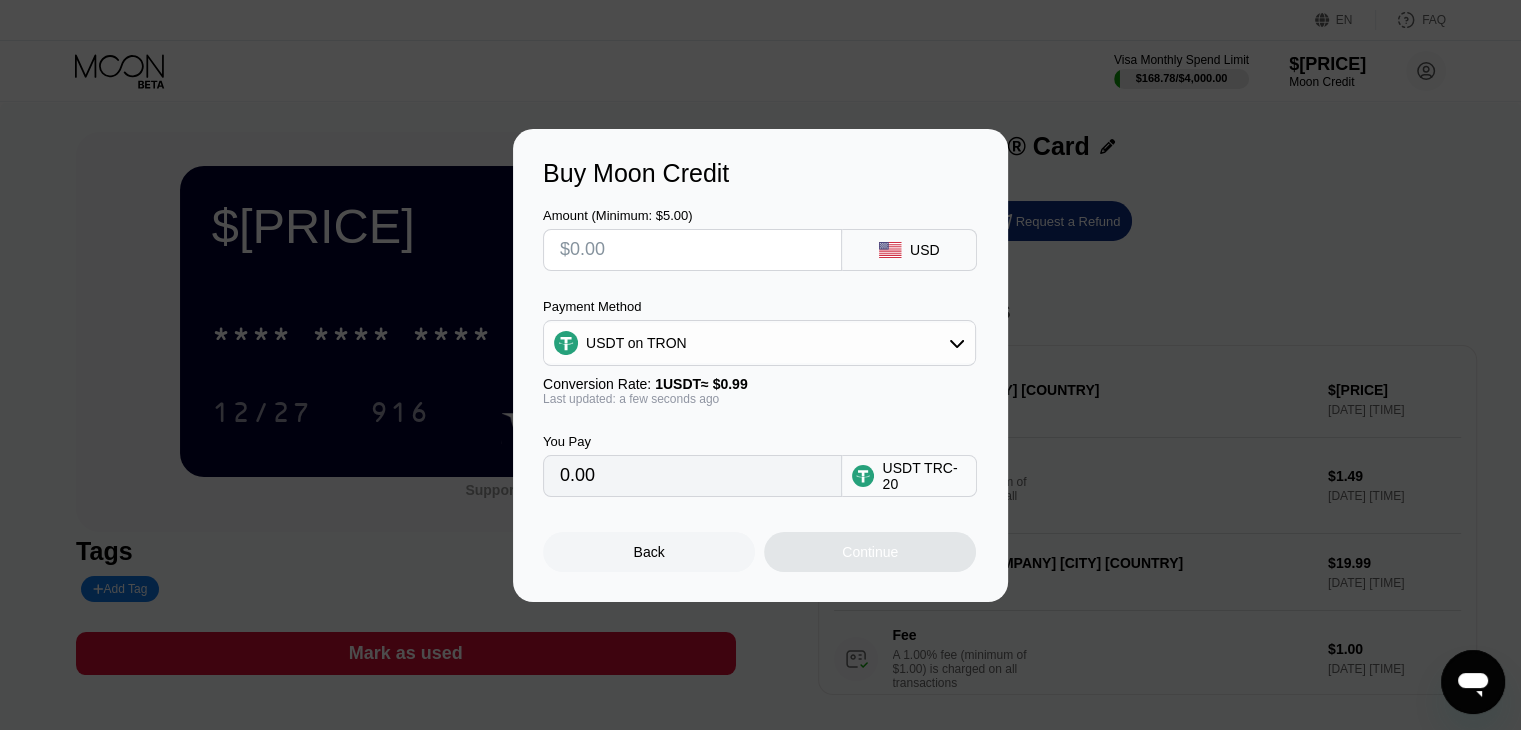 click at bounding box center [692, 250] 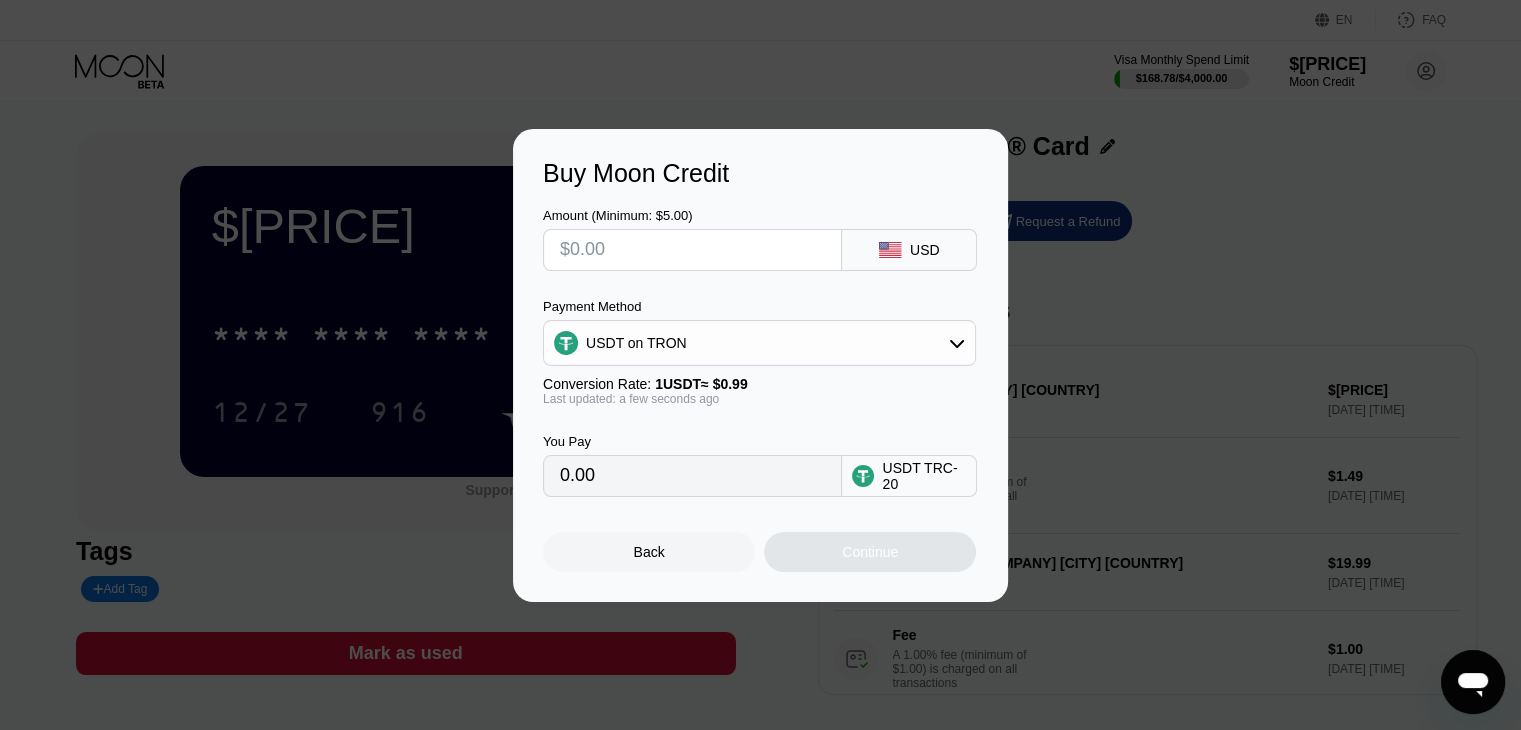 type on "$1" 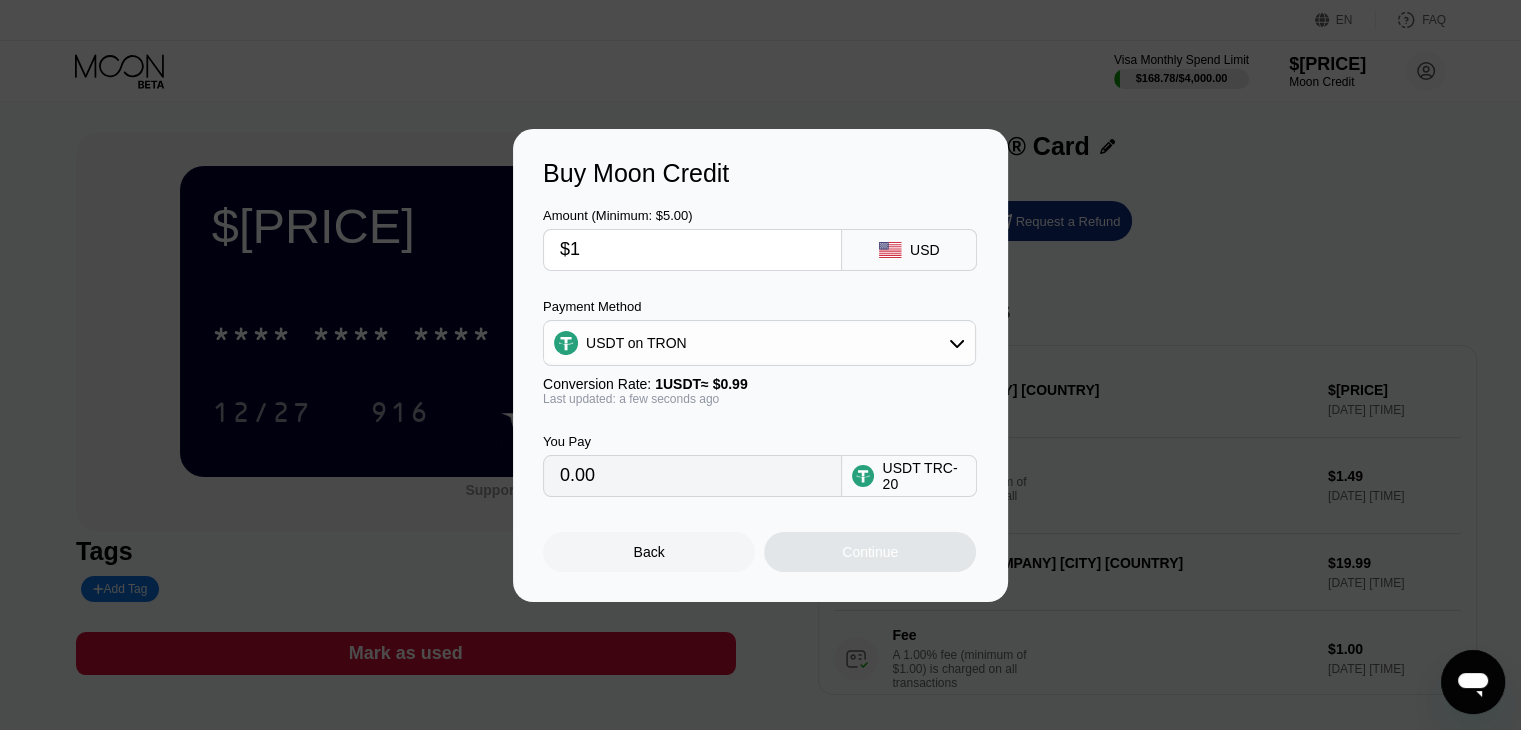 type on "1.01" 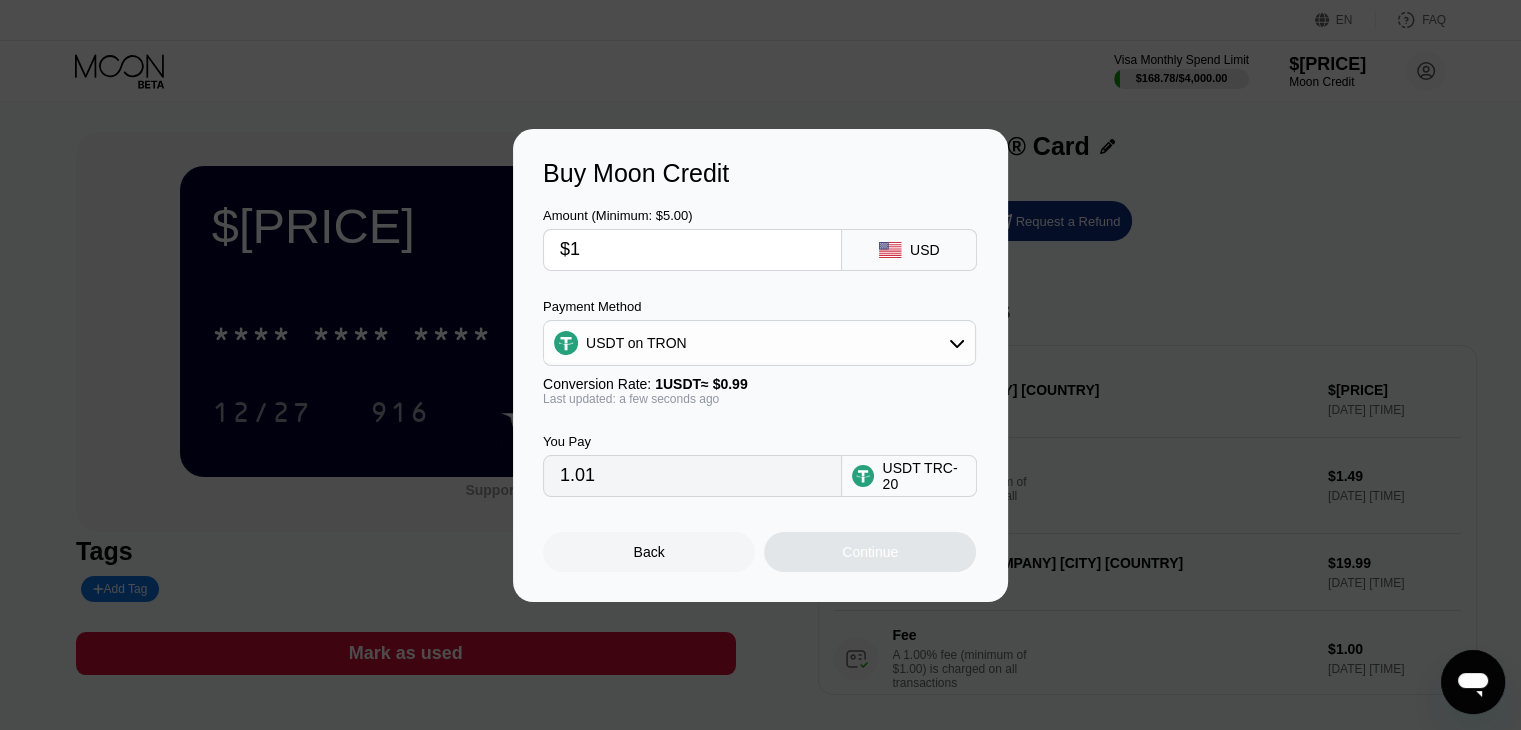 type on "$10" 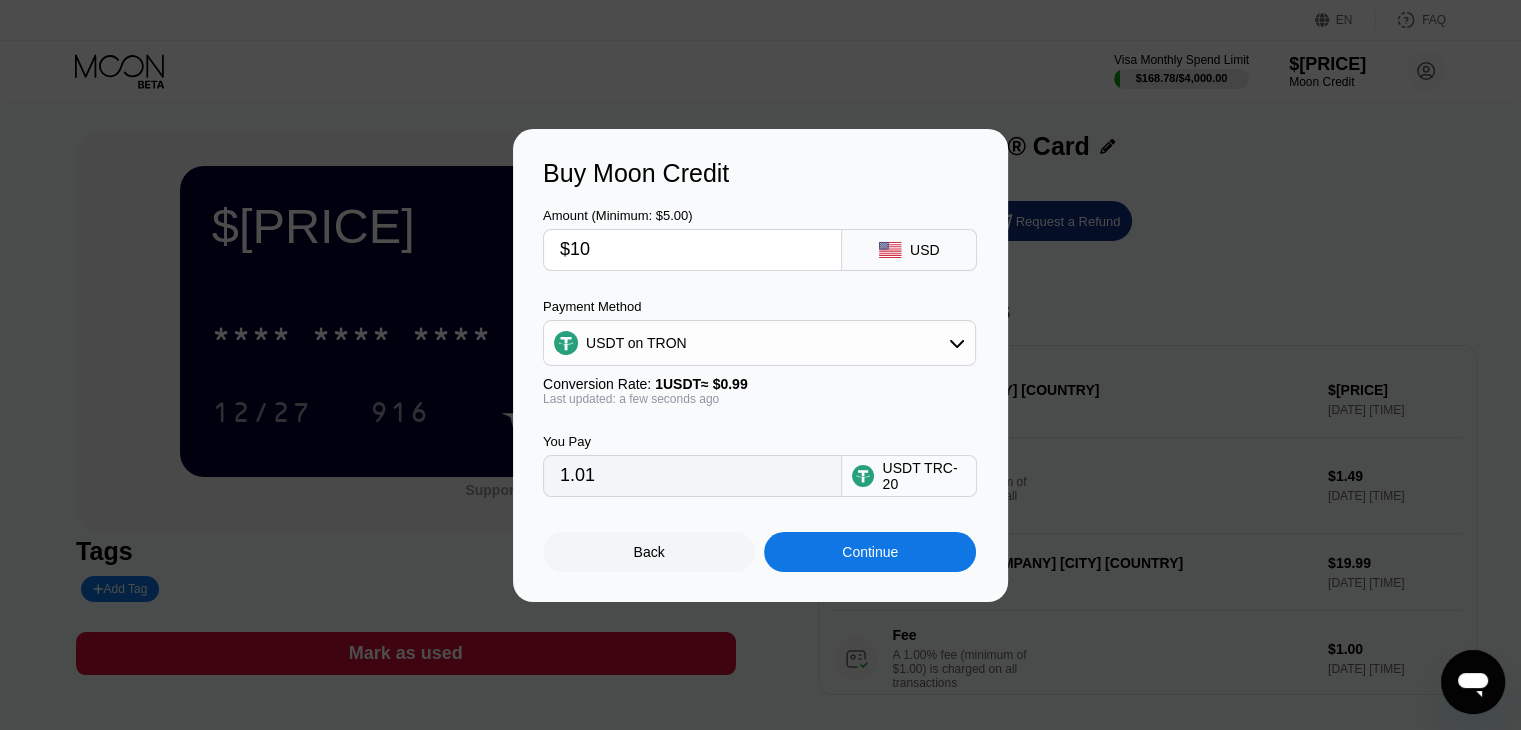 type on "10.10" 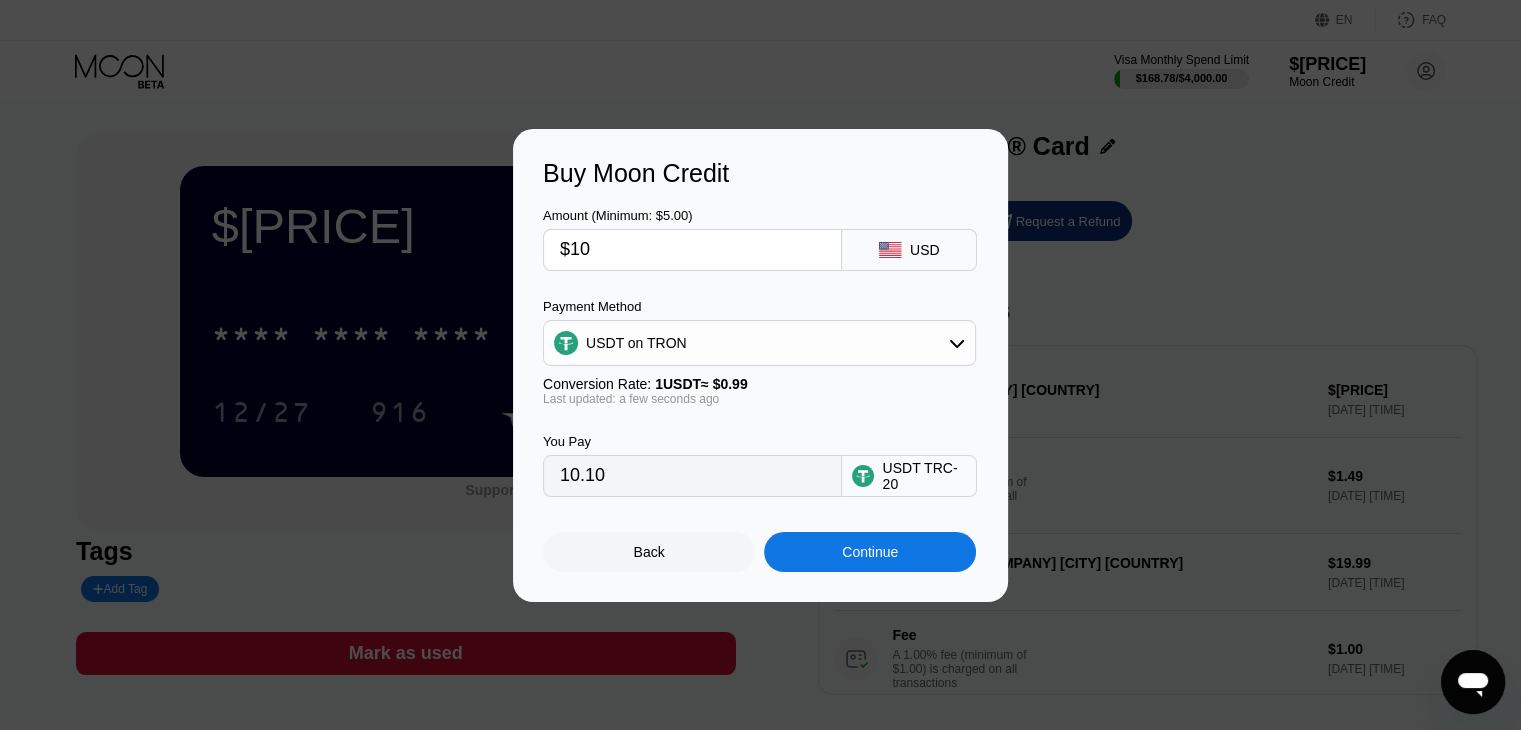 type on "$100" 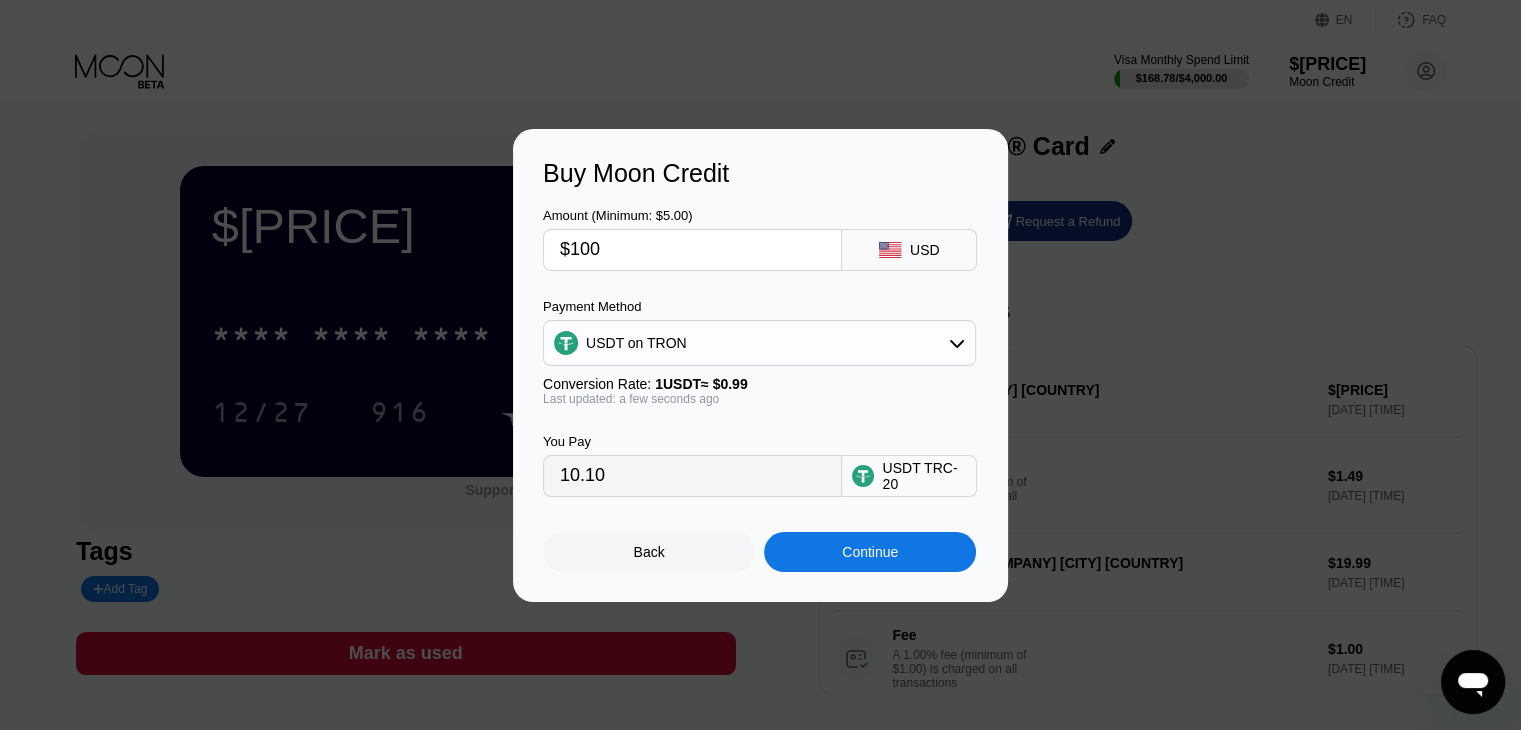 type on "101.01" 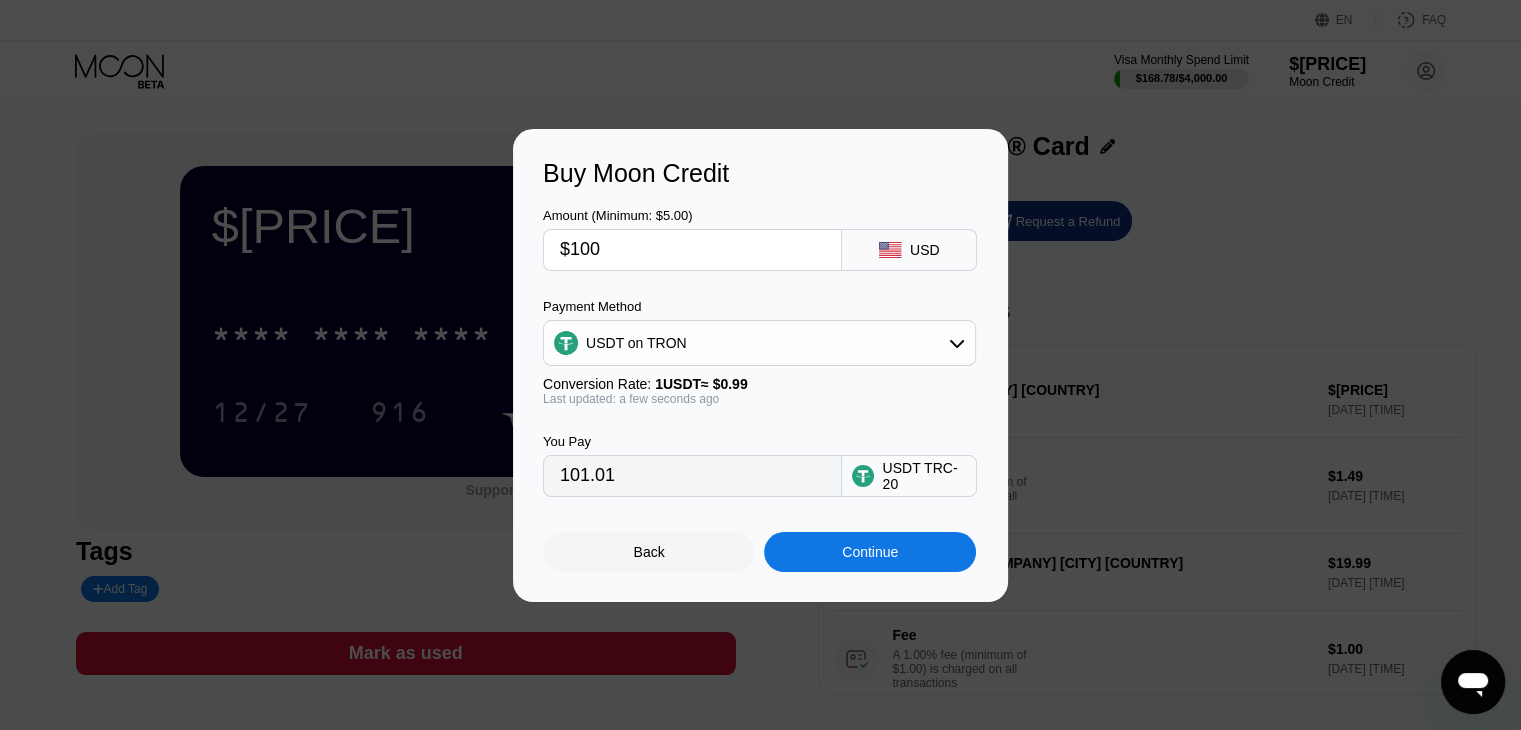 drag, startPoint x: 595, startPoint y: 247, endPoint x: 567, endPoint y: 246, distance: 28.01785 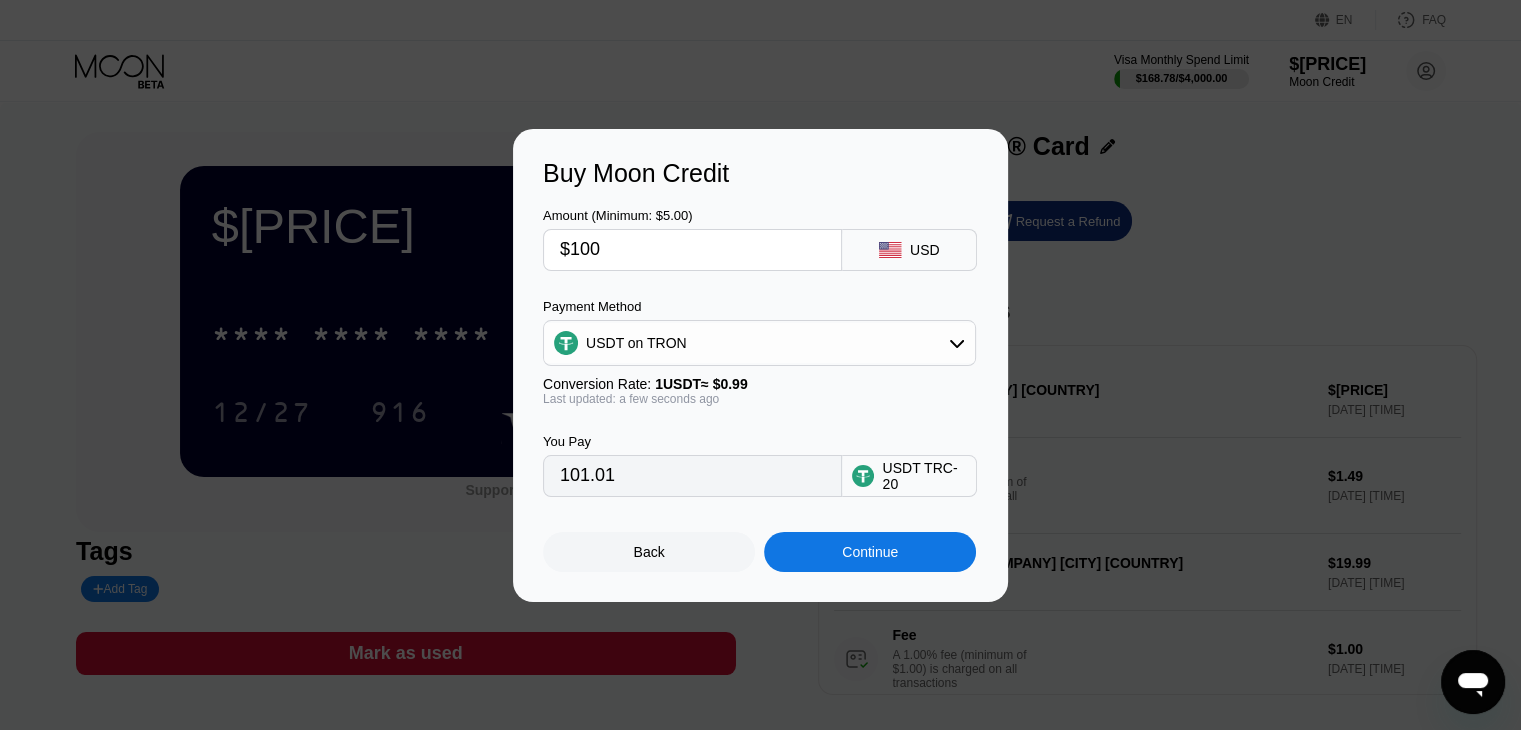 type on "$2" 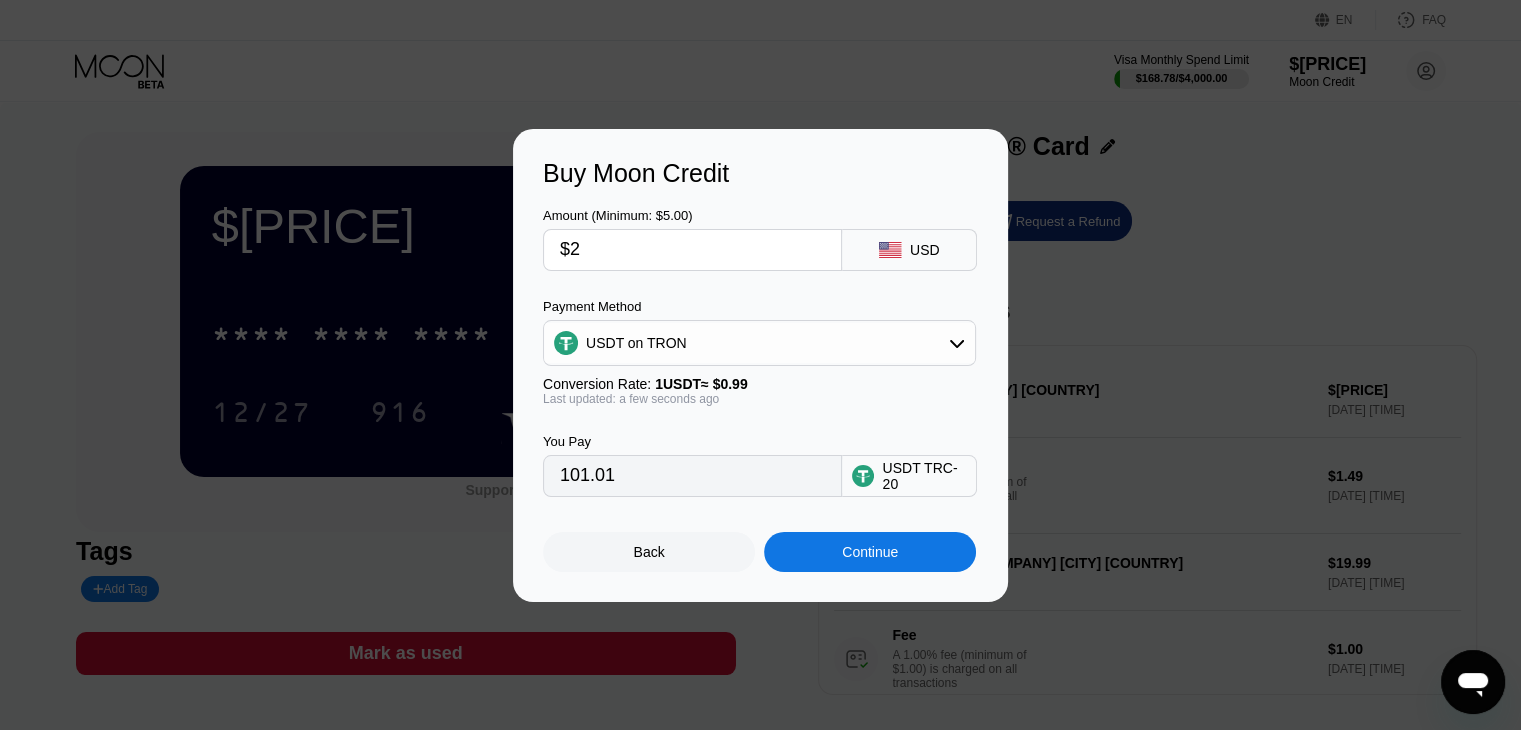 type on "2.02" 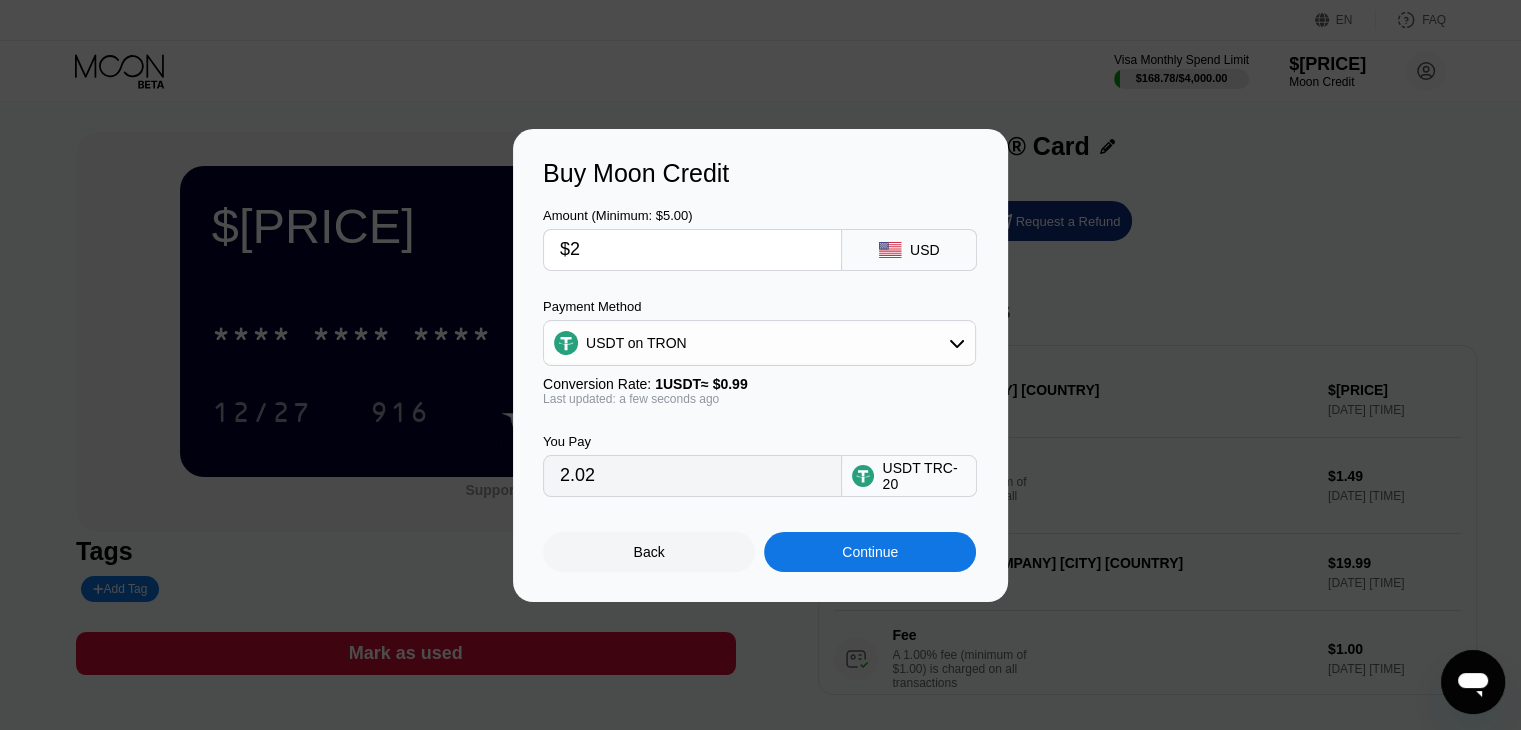 type on "$20" 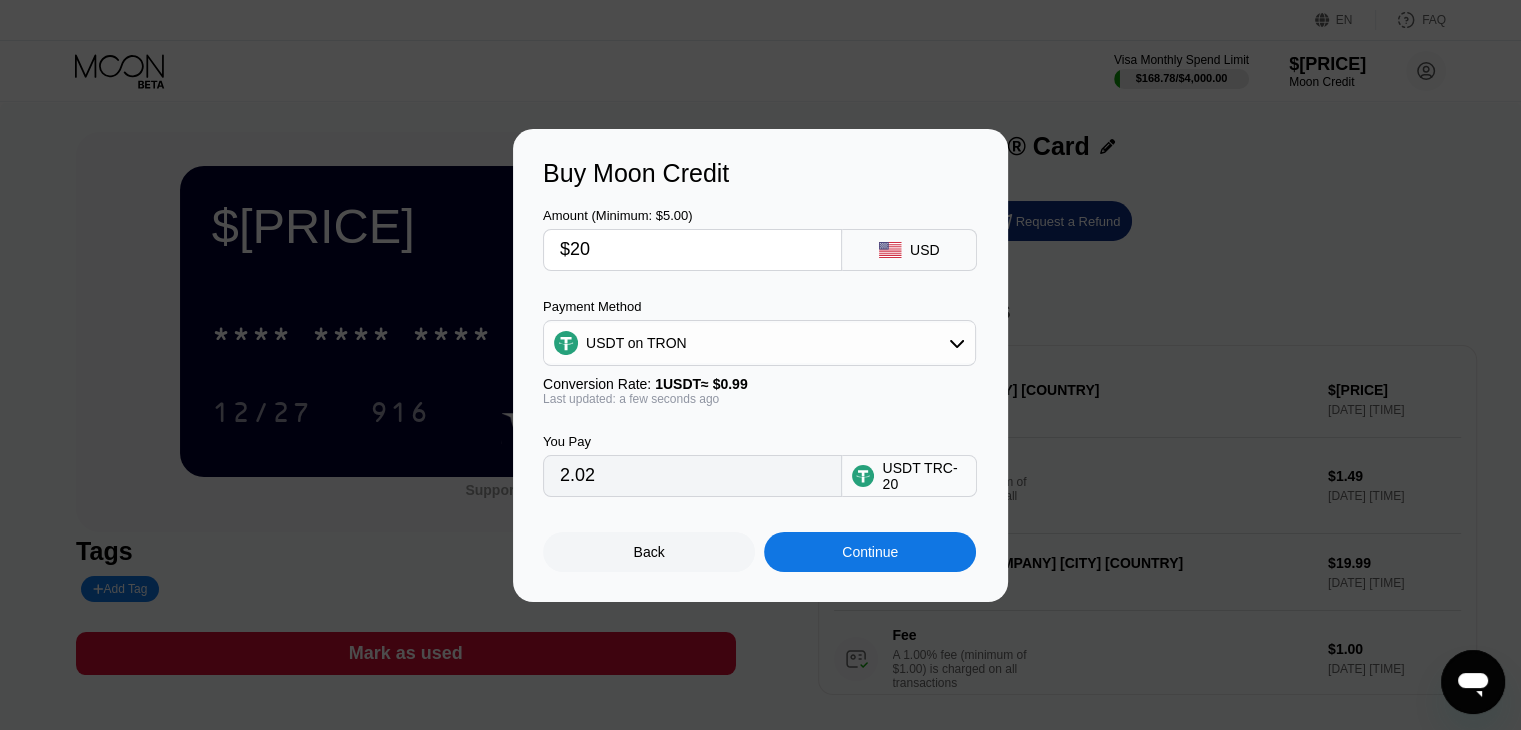 type on "20.20" 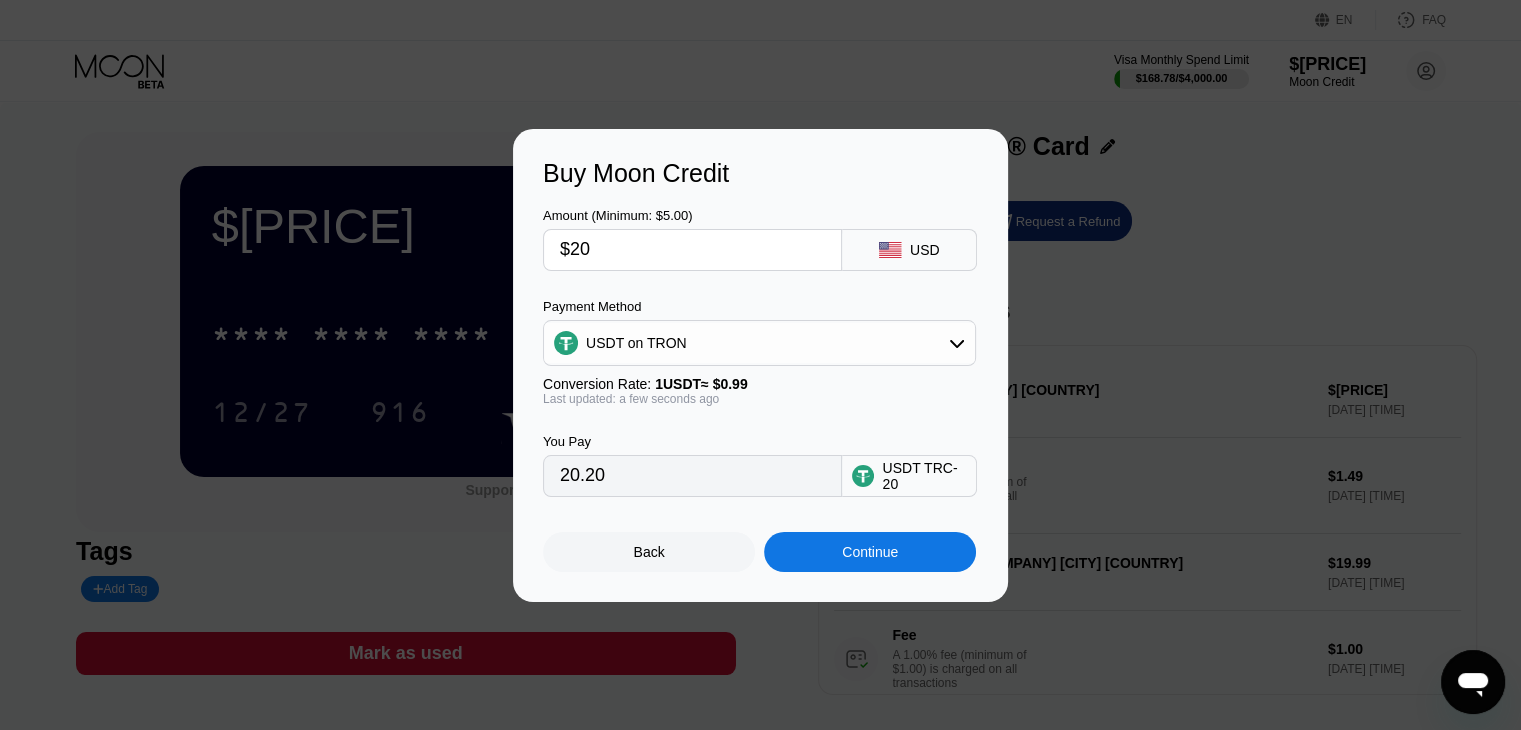 type on "$200" 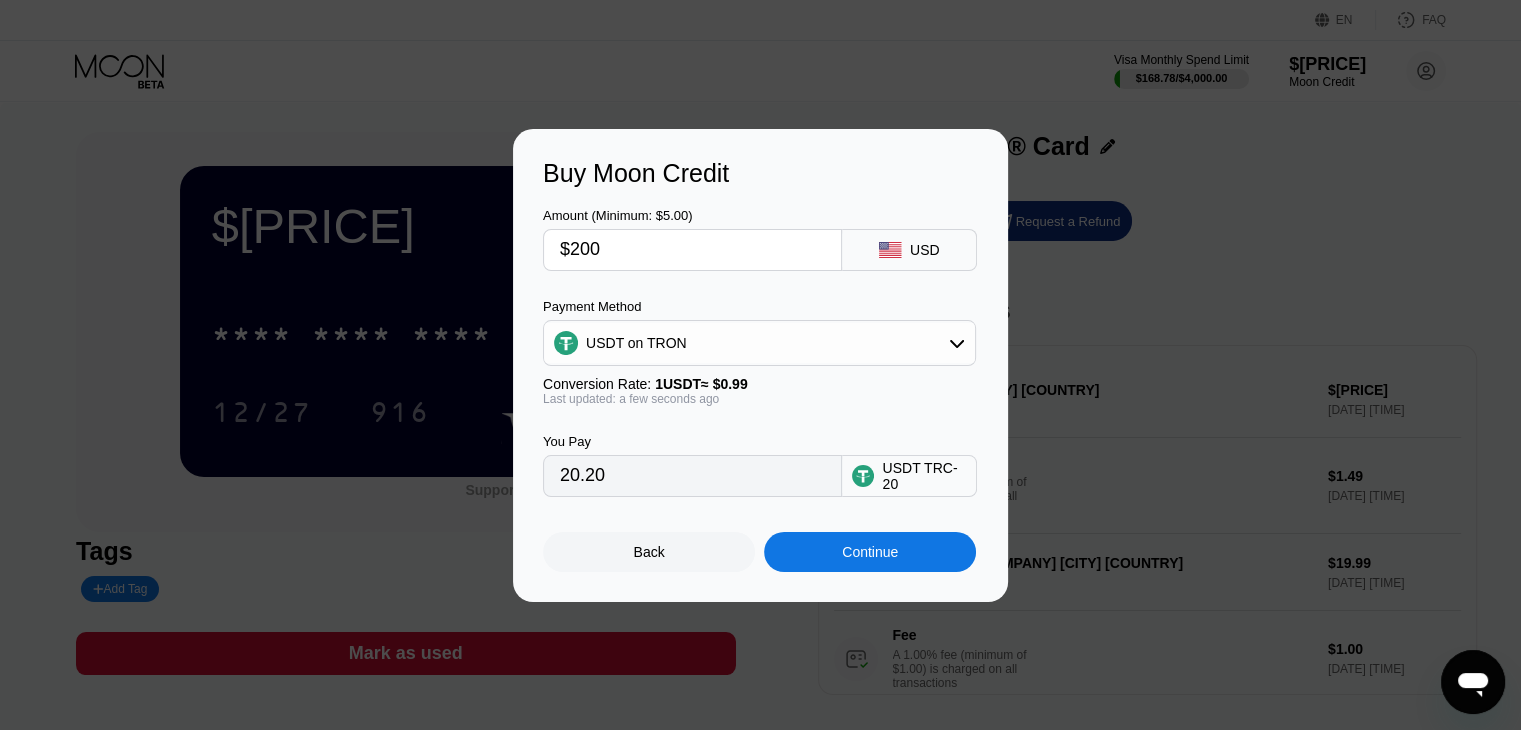 type on "202.02" 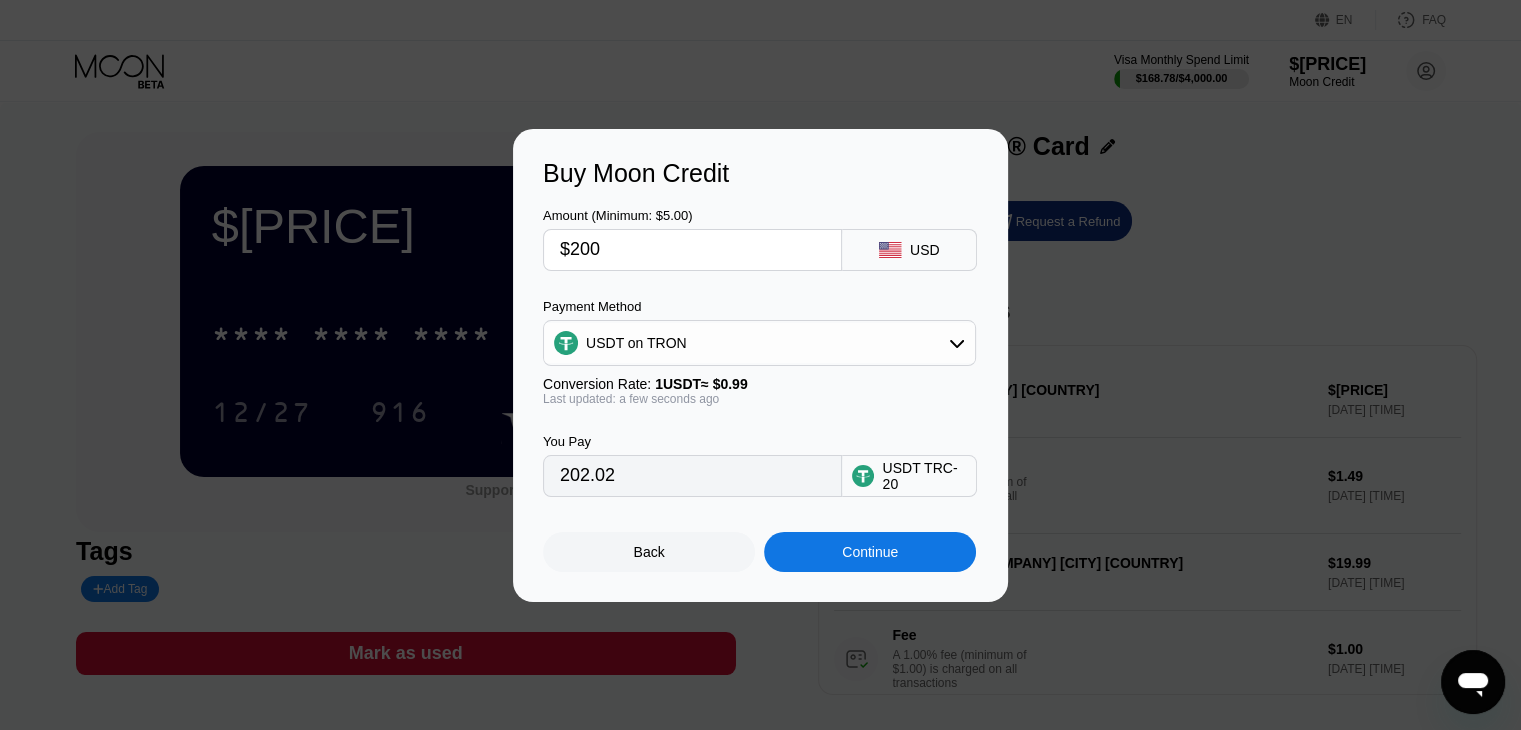 type on "$20" 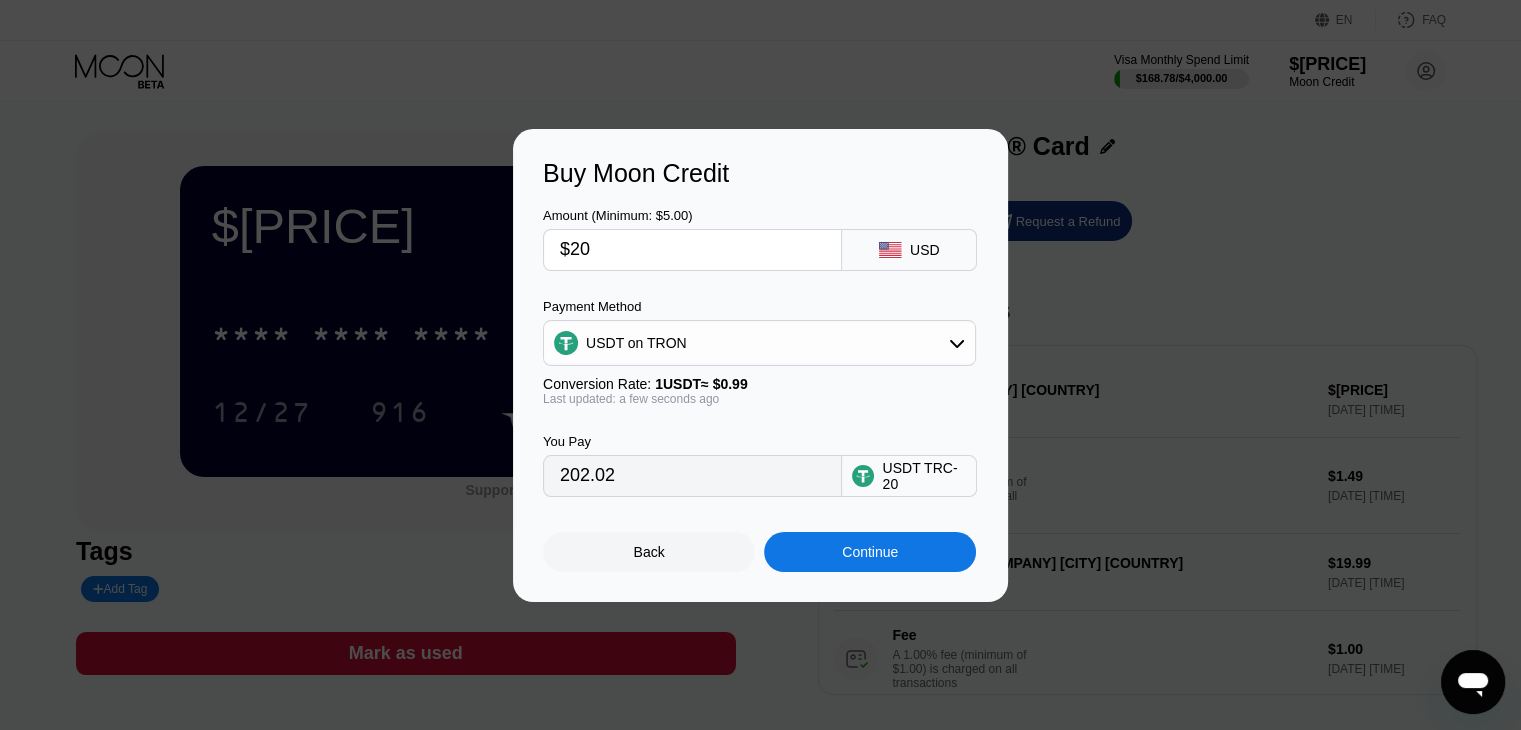 type on "20.20" 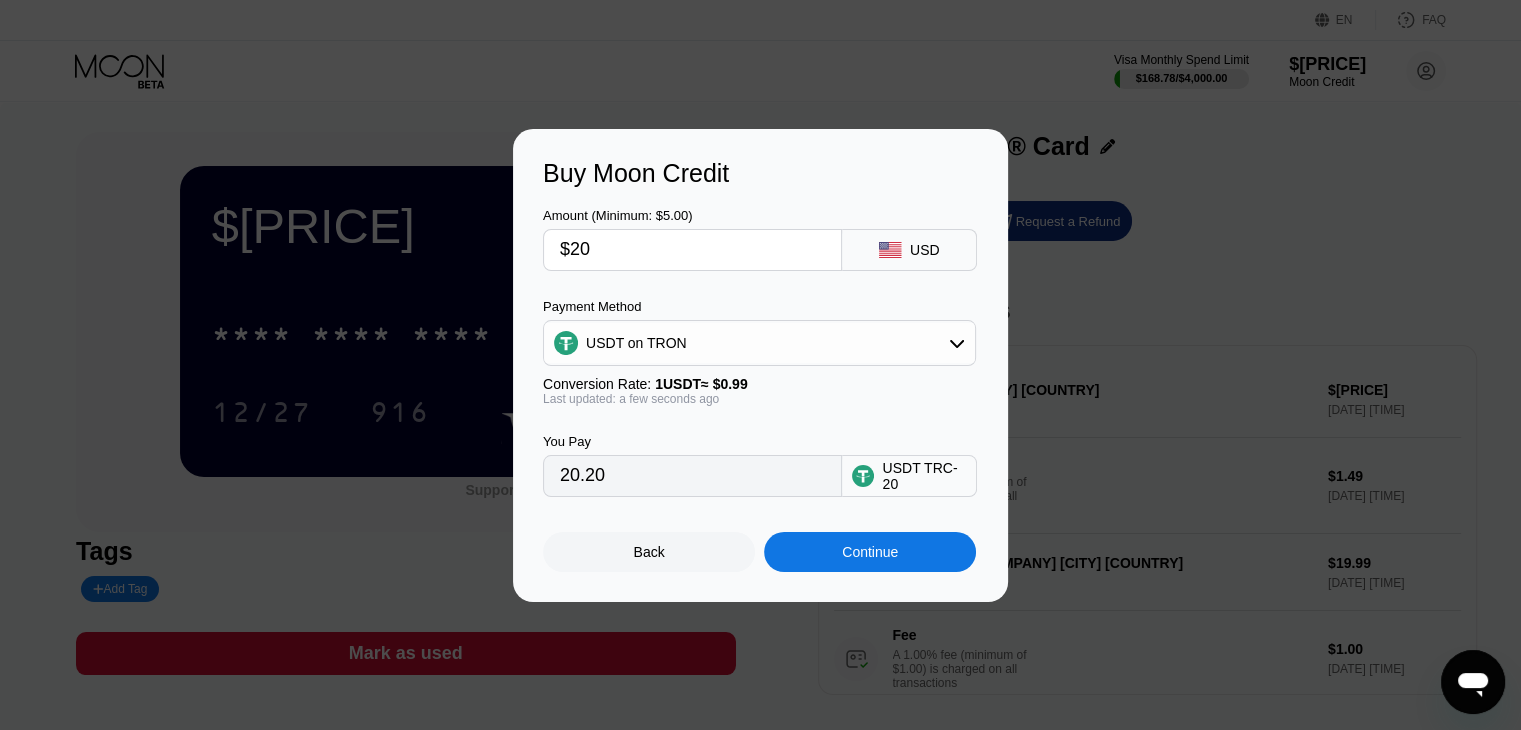 type on "$2" 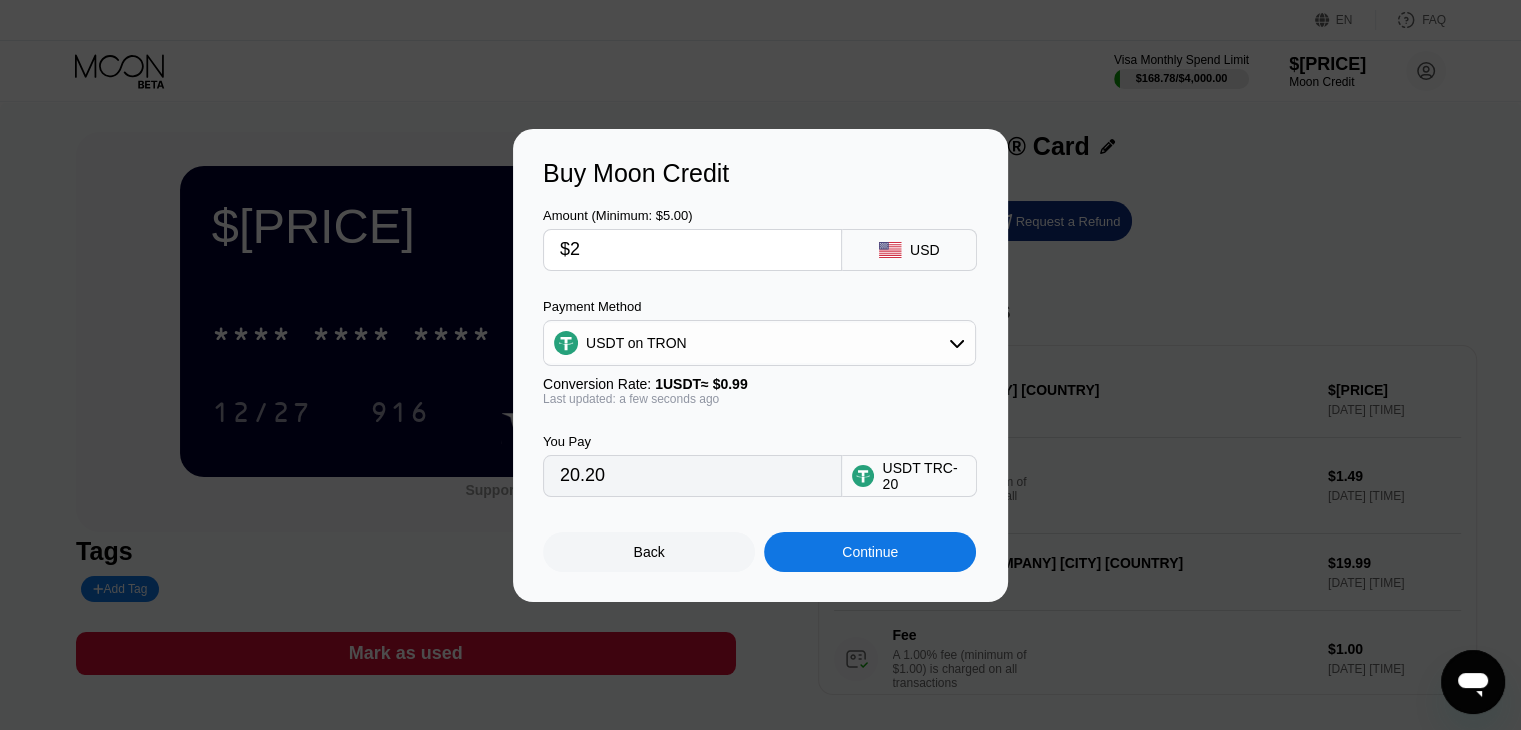 type on "2.02" 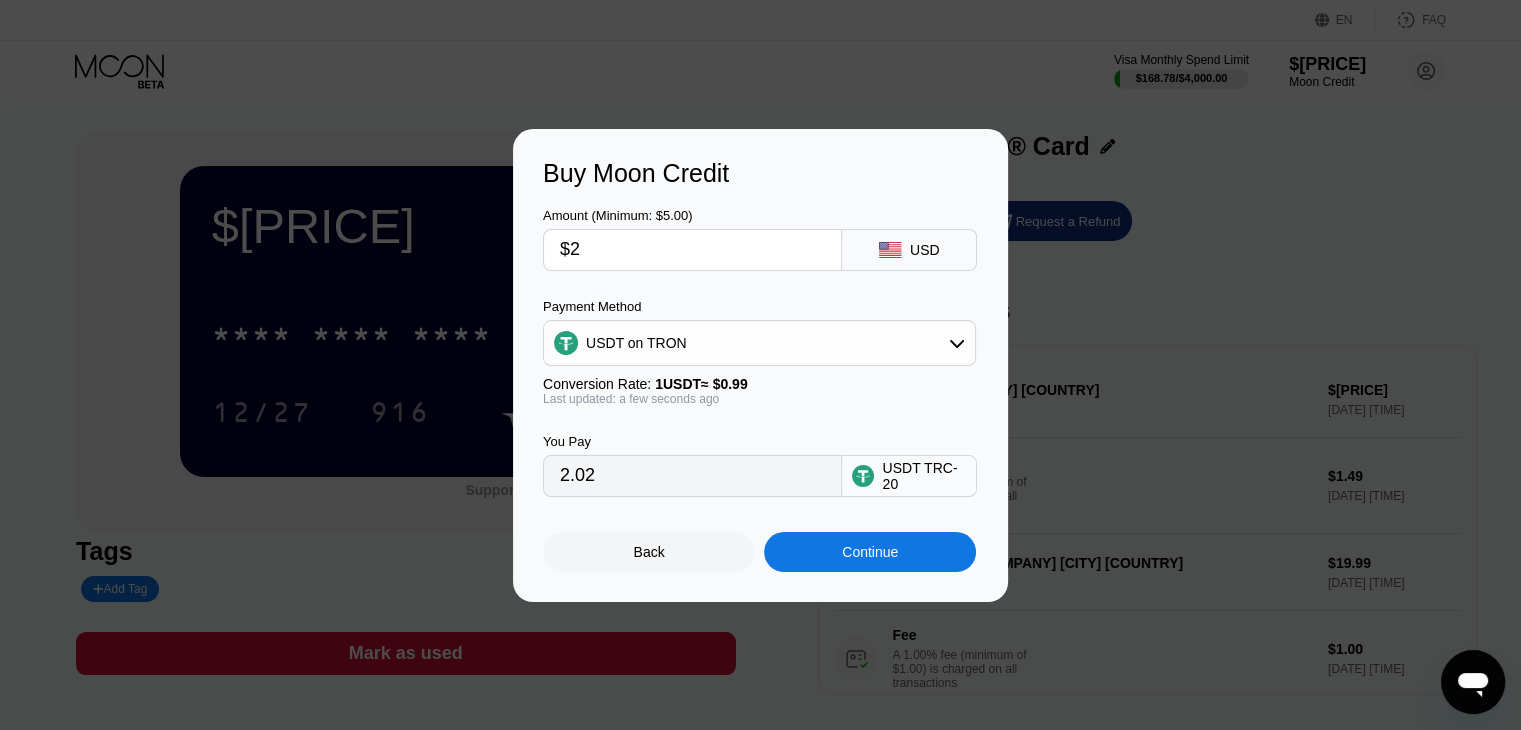 type 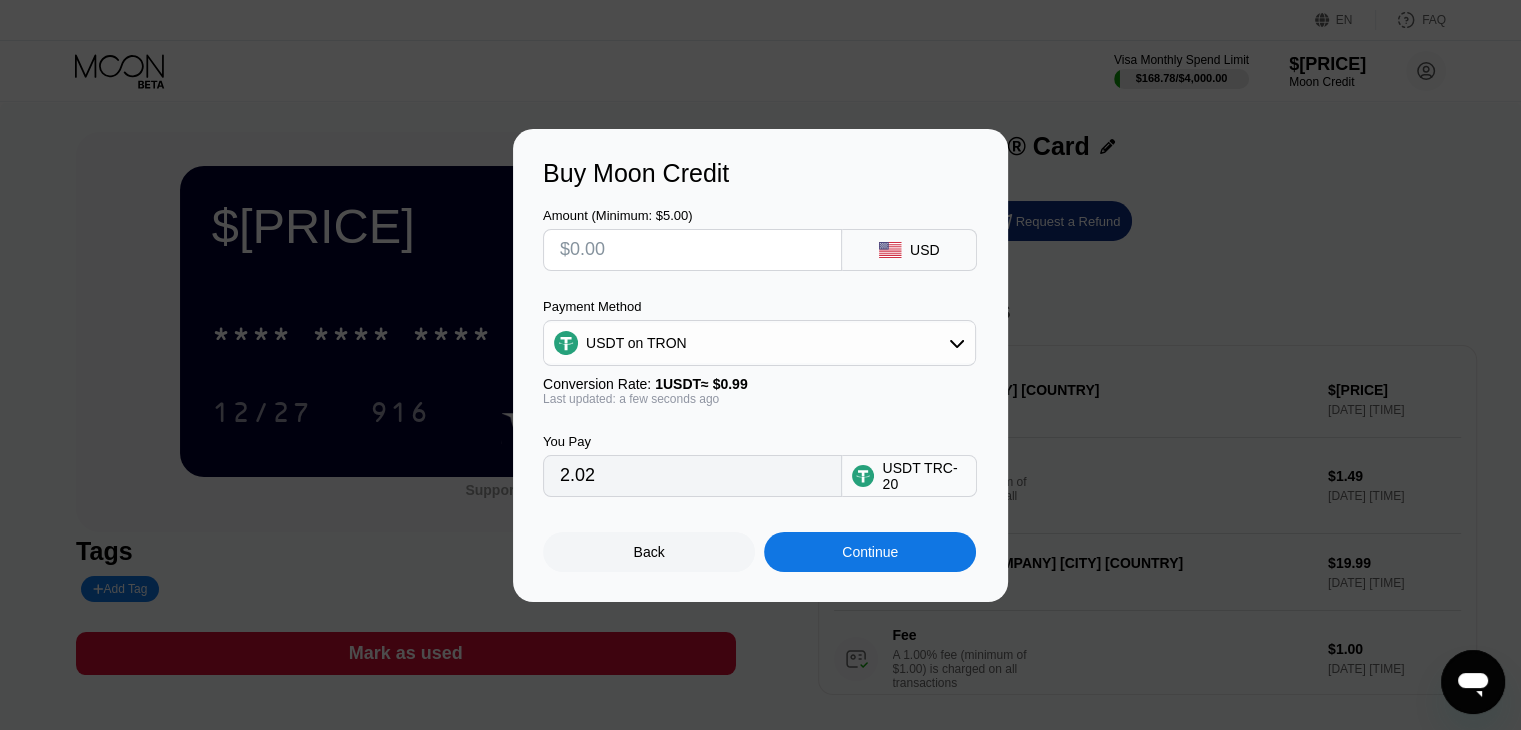 type on "0.00" 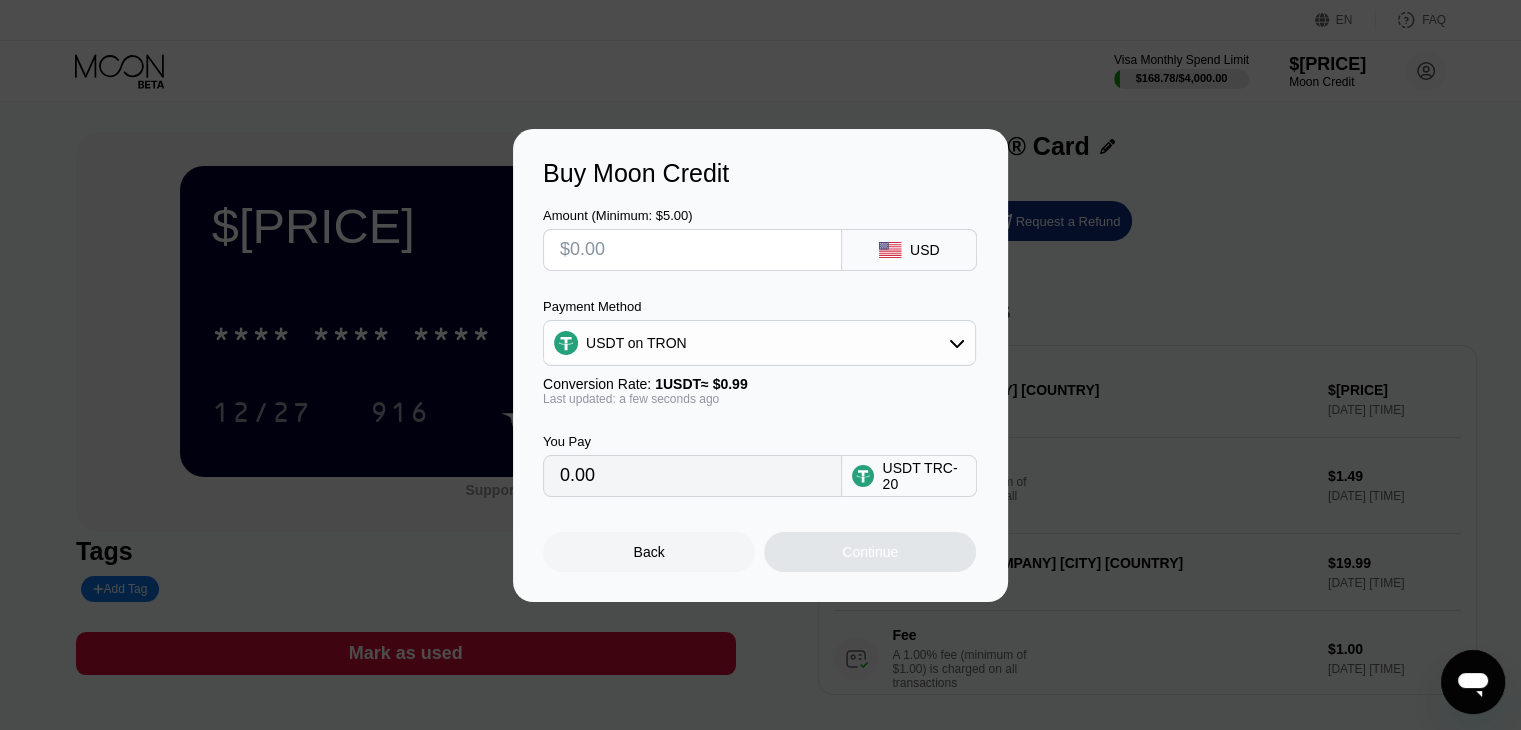 type on "$3" 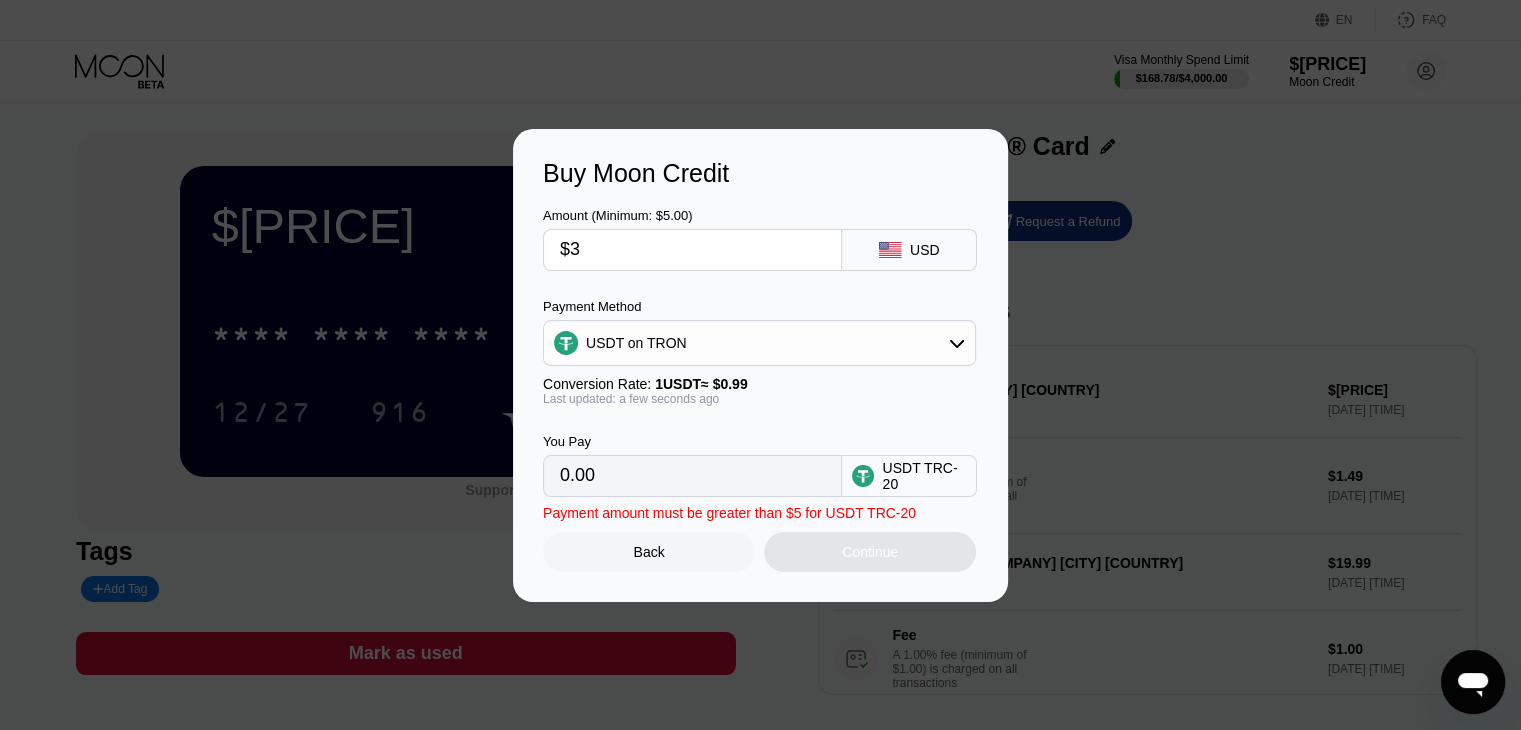 type on "3.03" 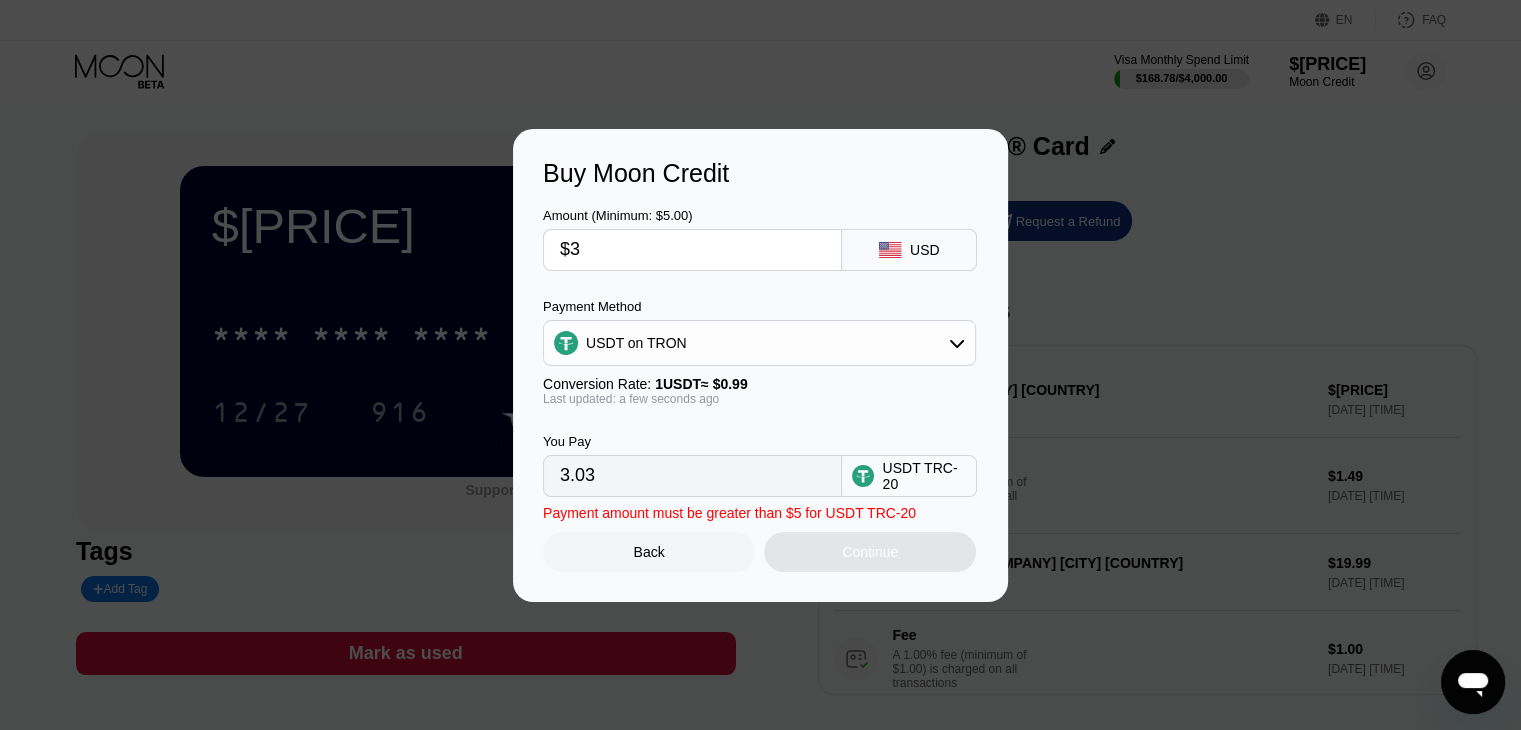 type on "$30" 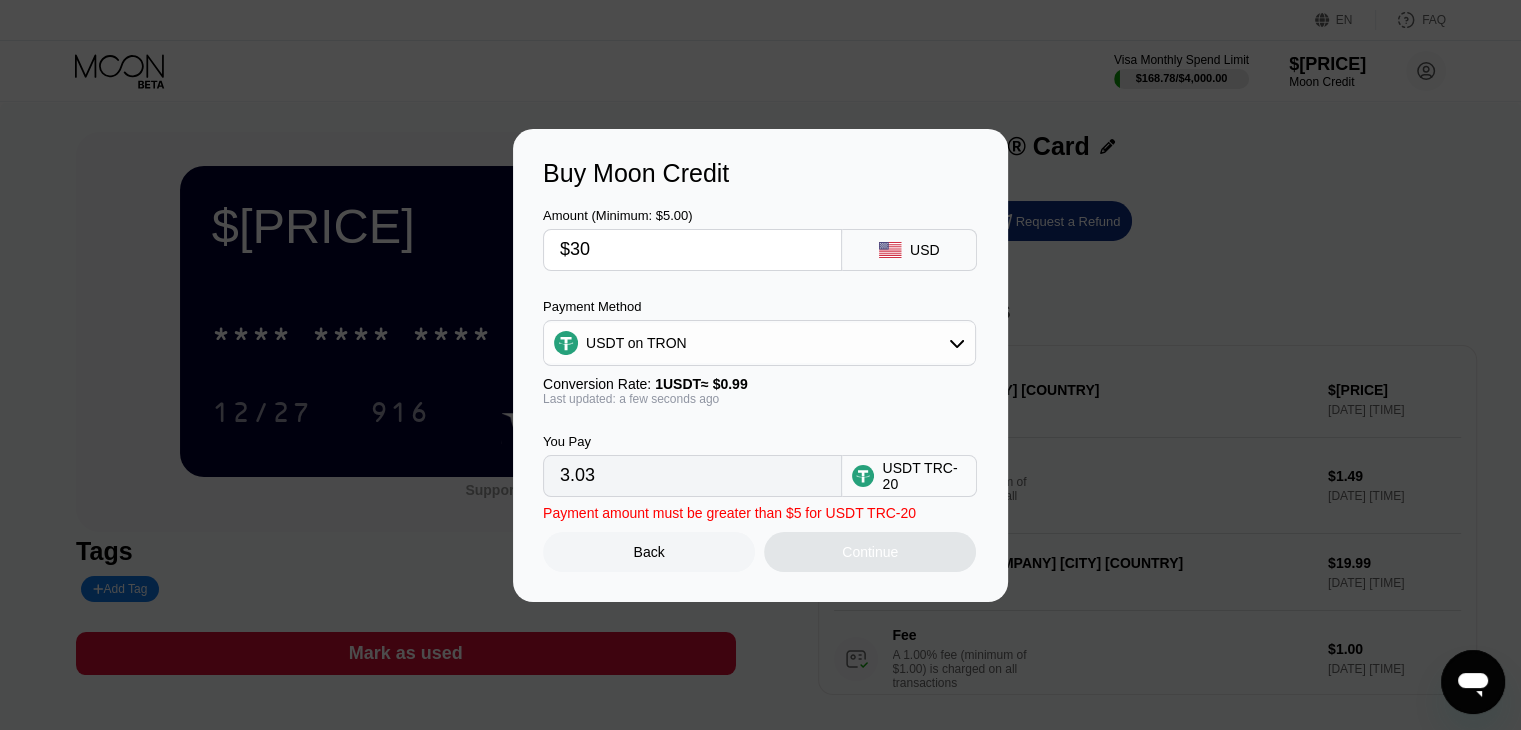 type on "30.30" 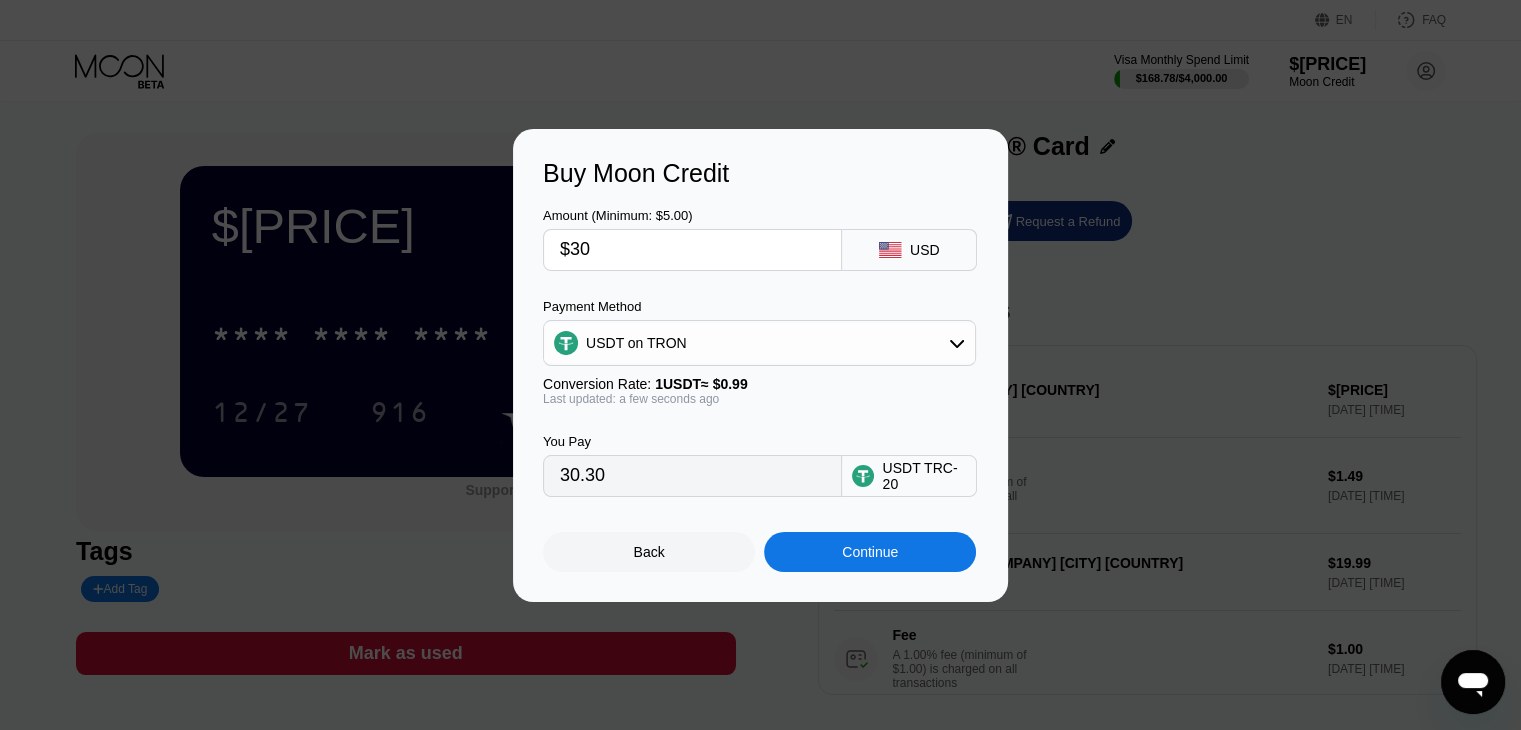 type on "$300" 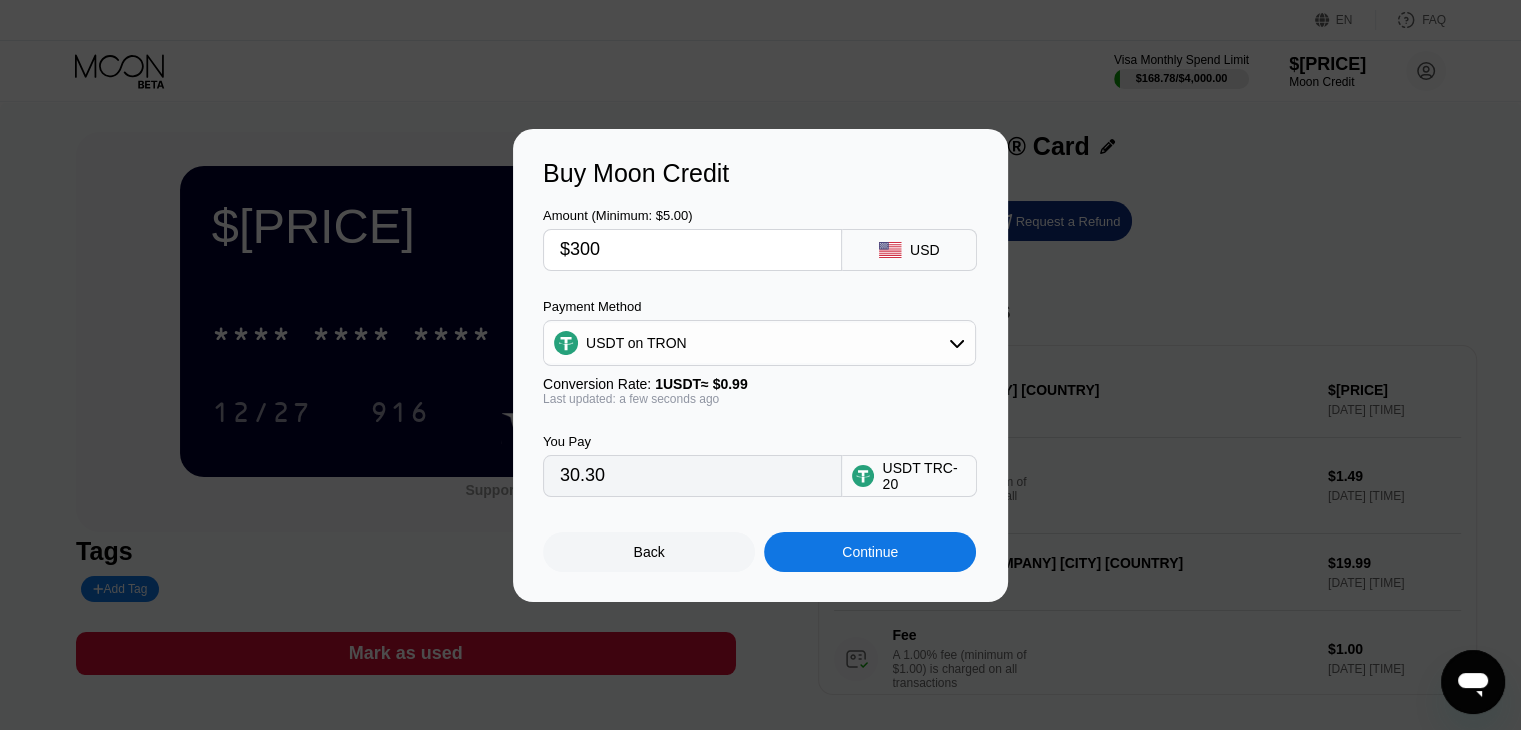 type on "303.03" 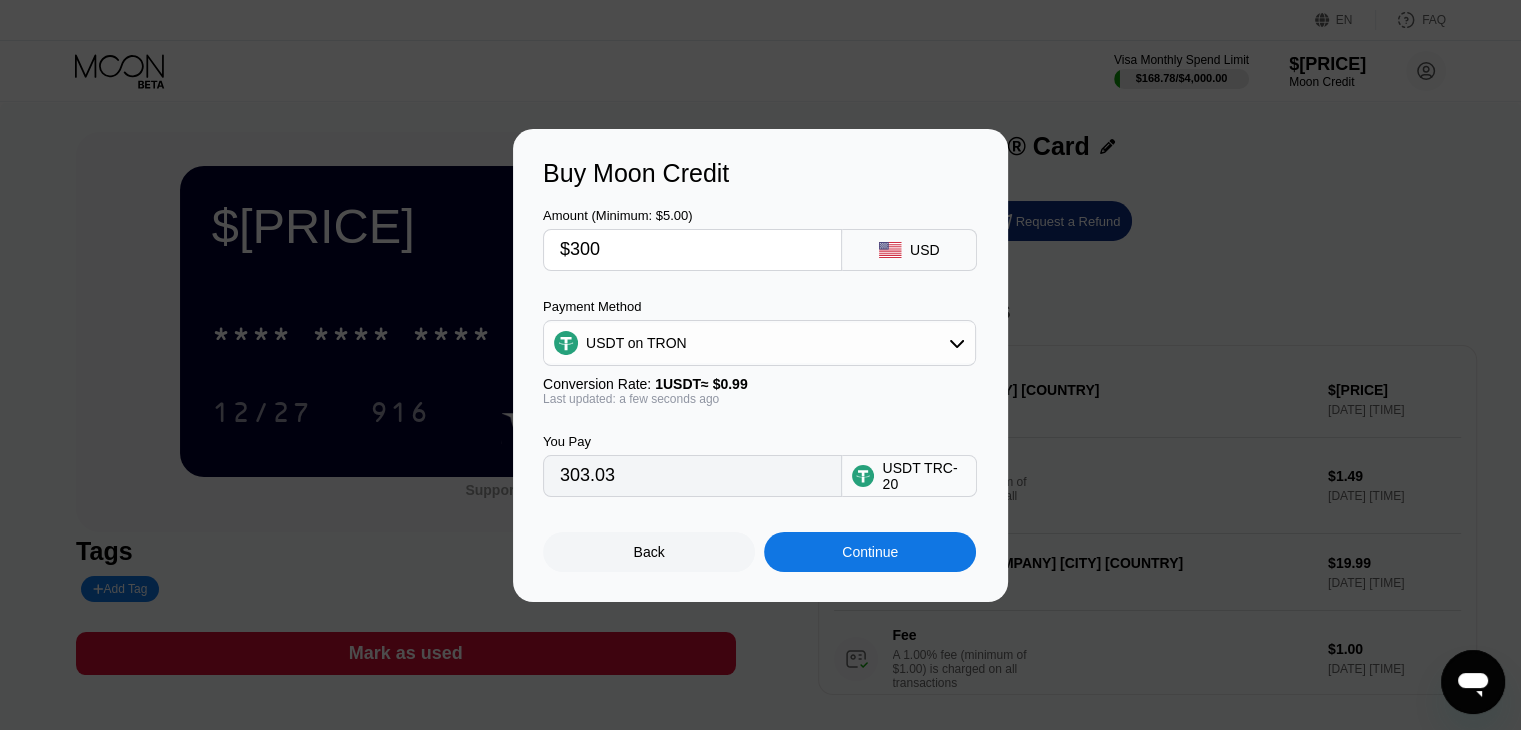 type on "$30" 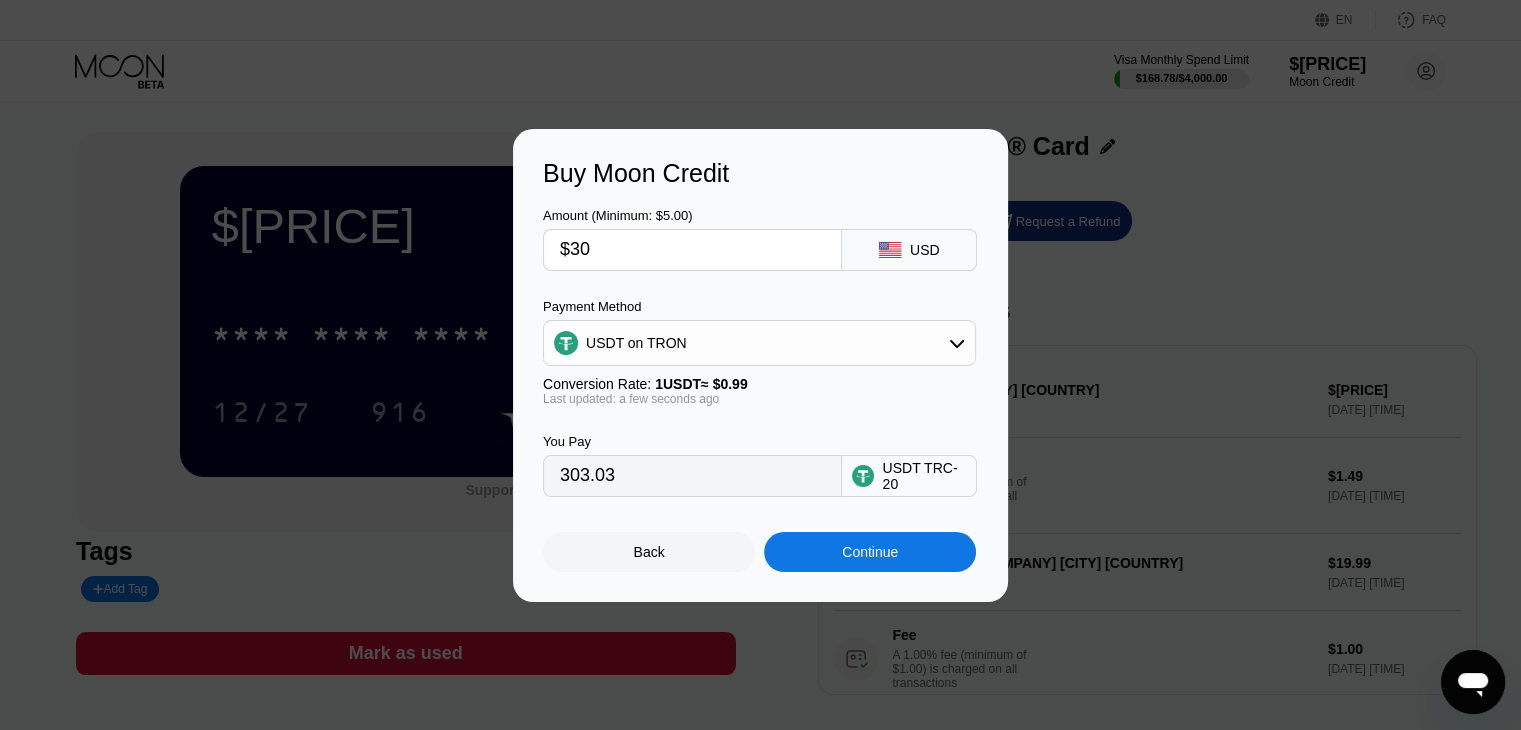 type on "30.30" 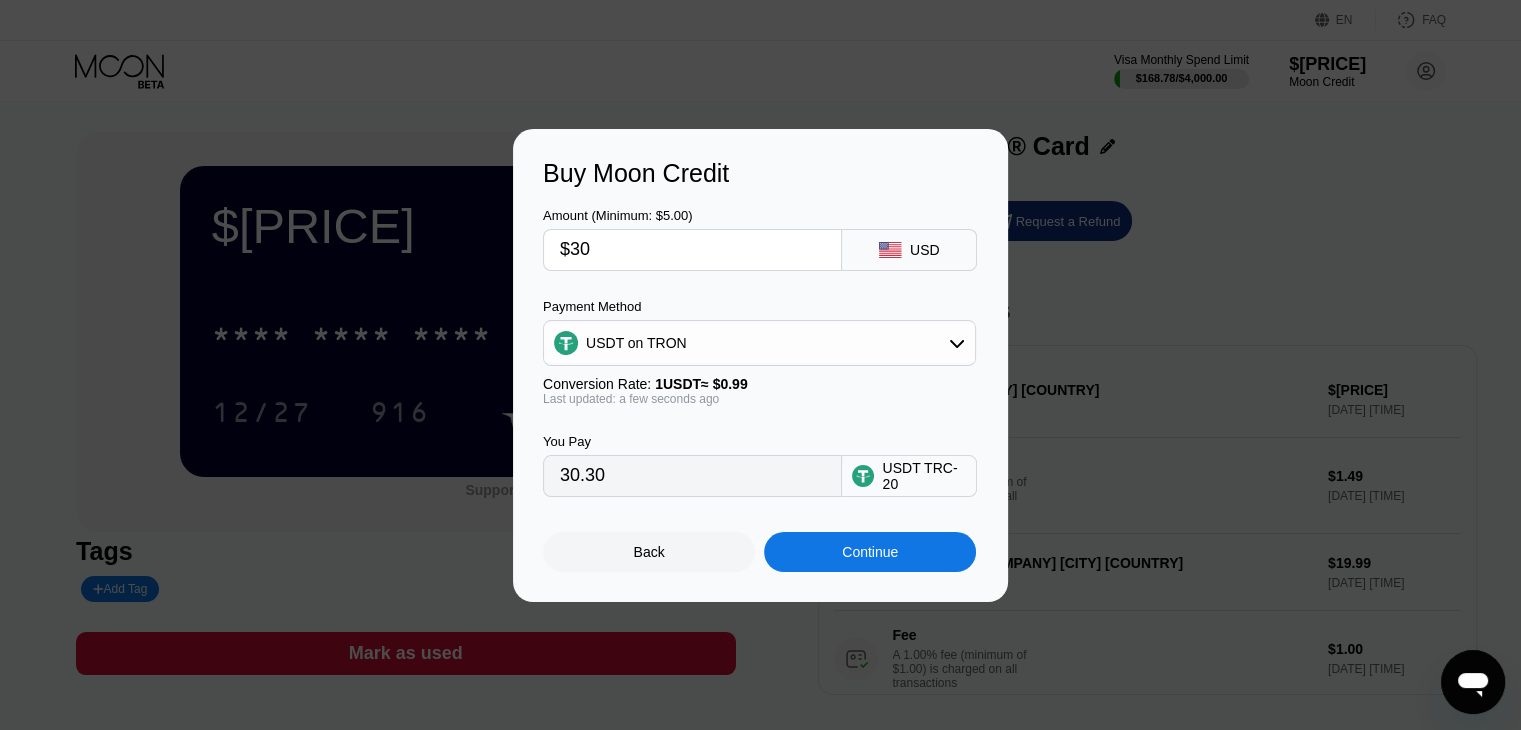 type on "$3" 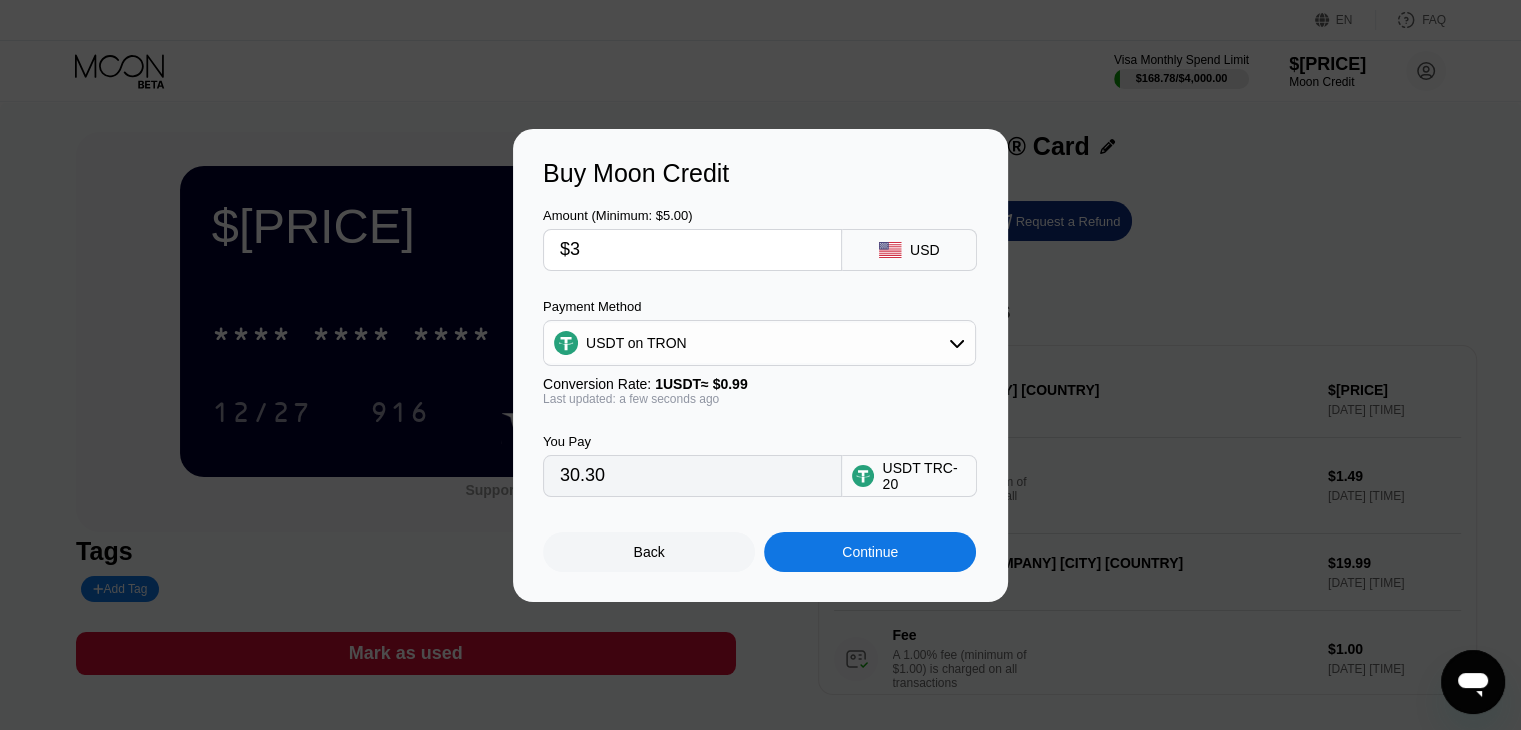 type on "3.03" 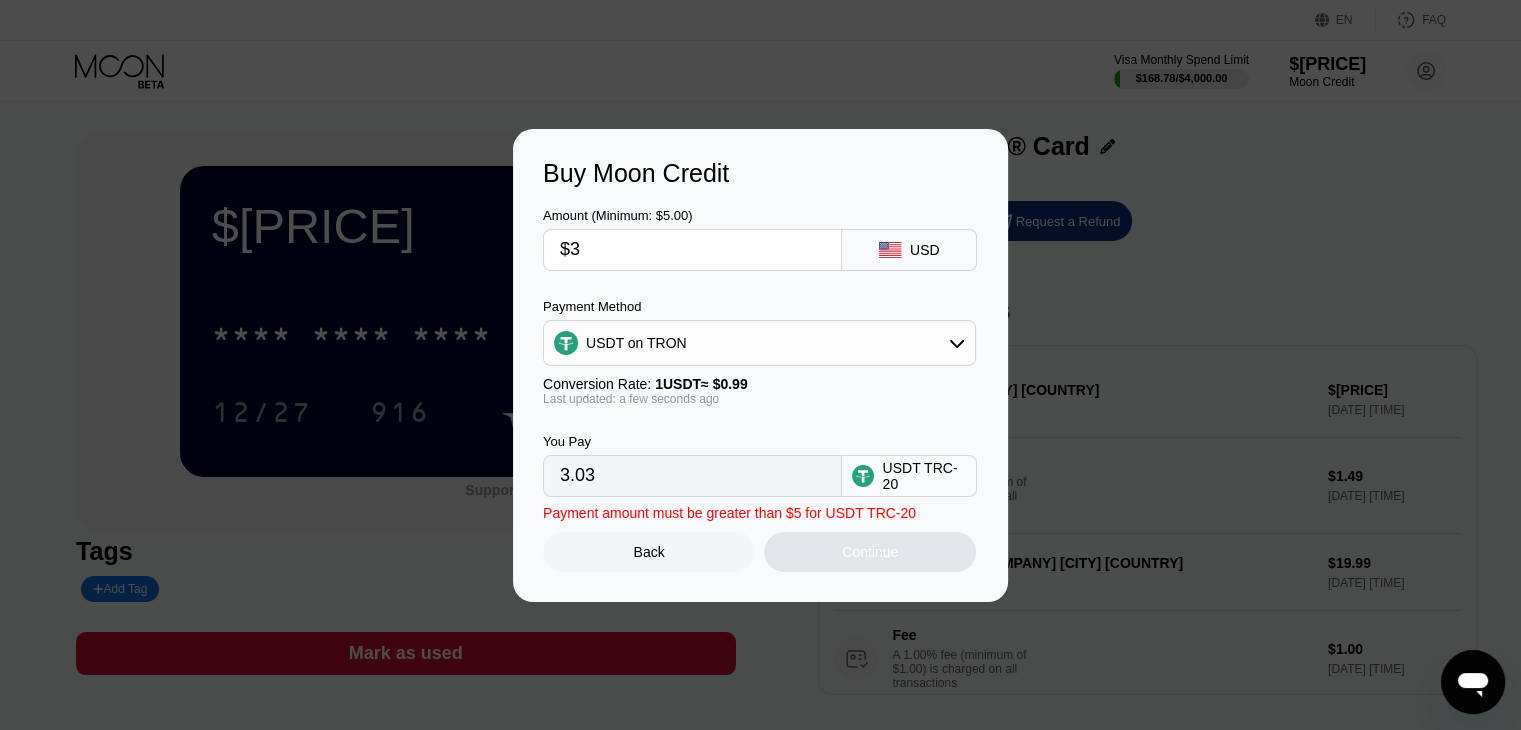 type 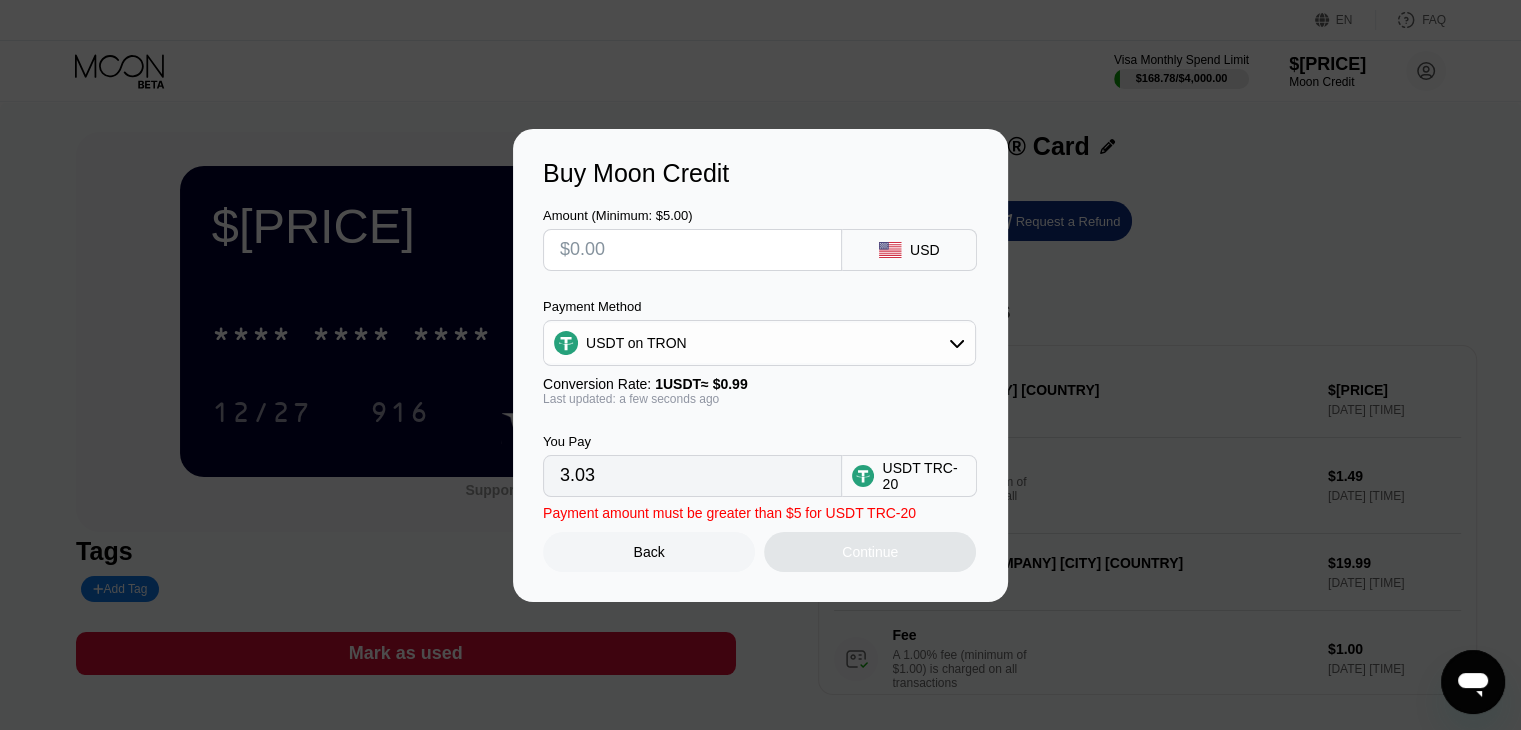 type on "0.00" 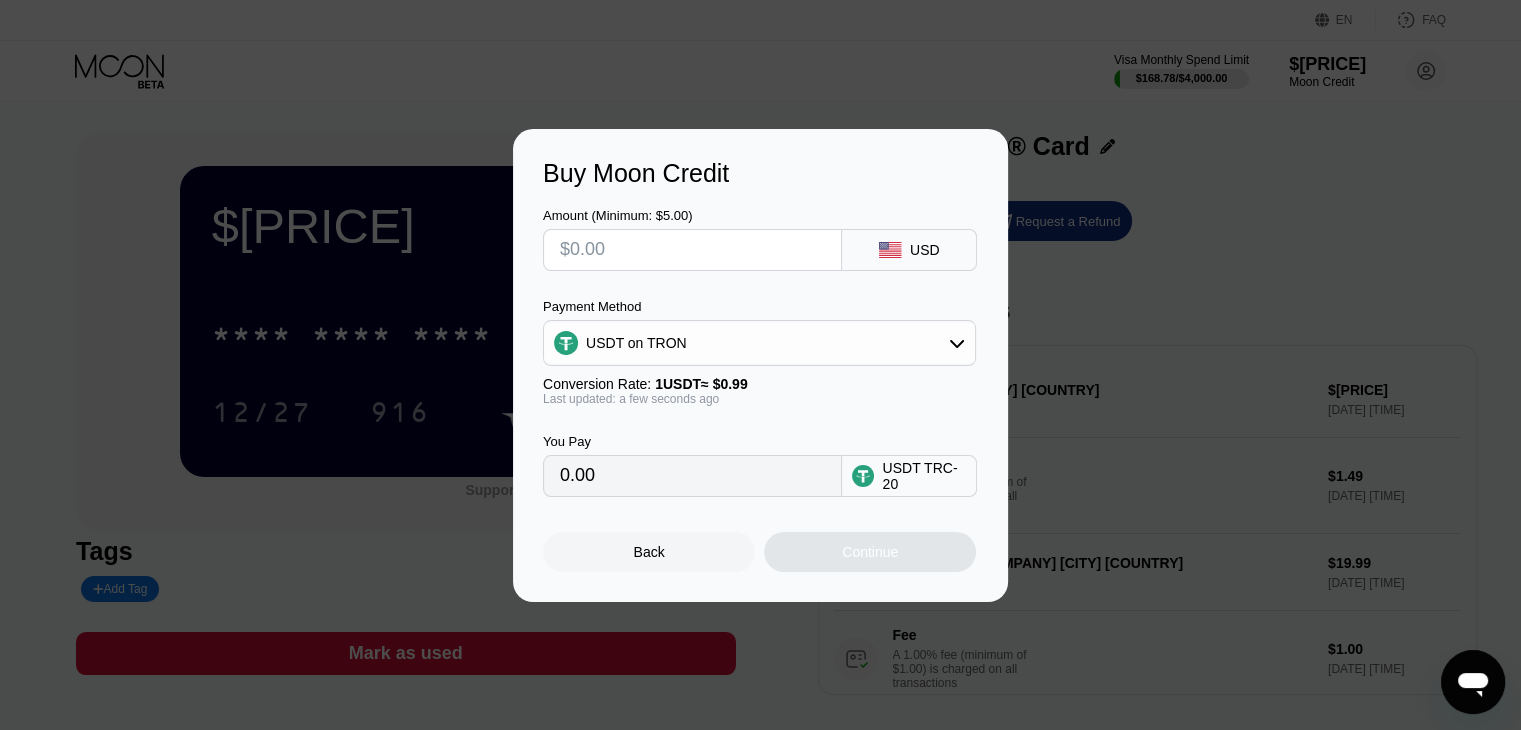 type on "$2" 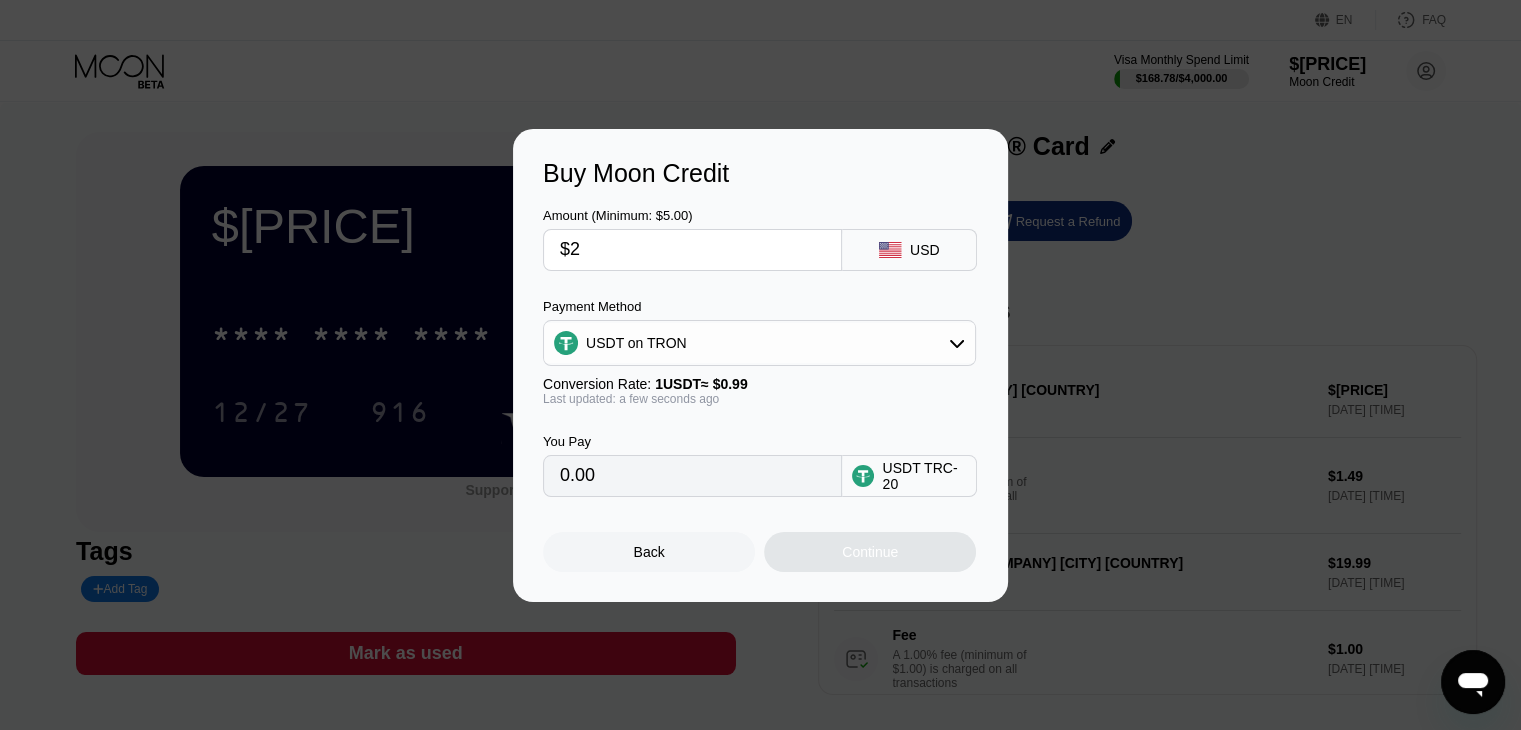 type on "2.02" 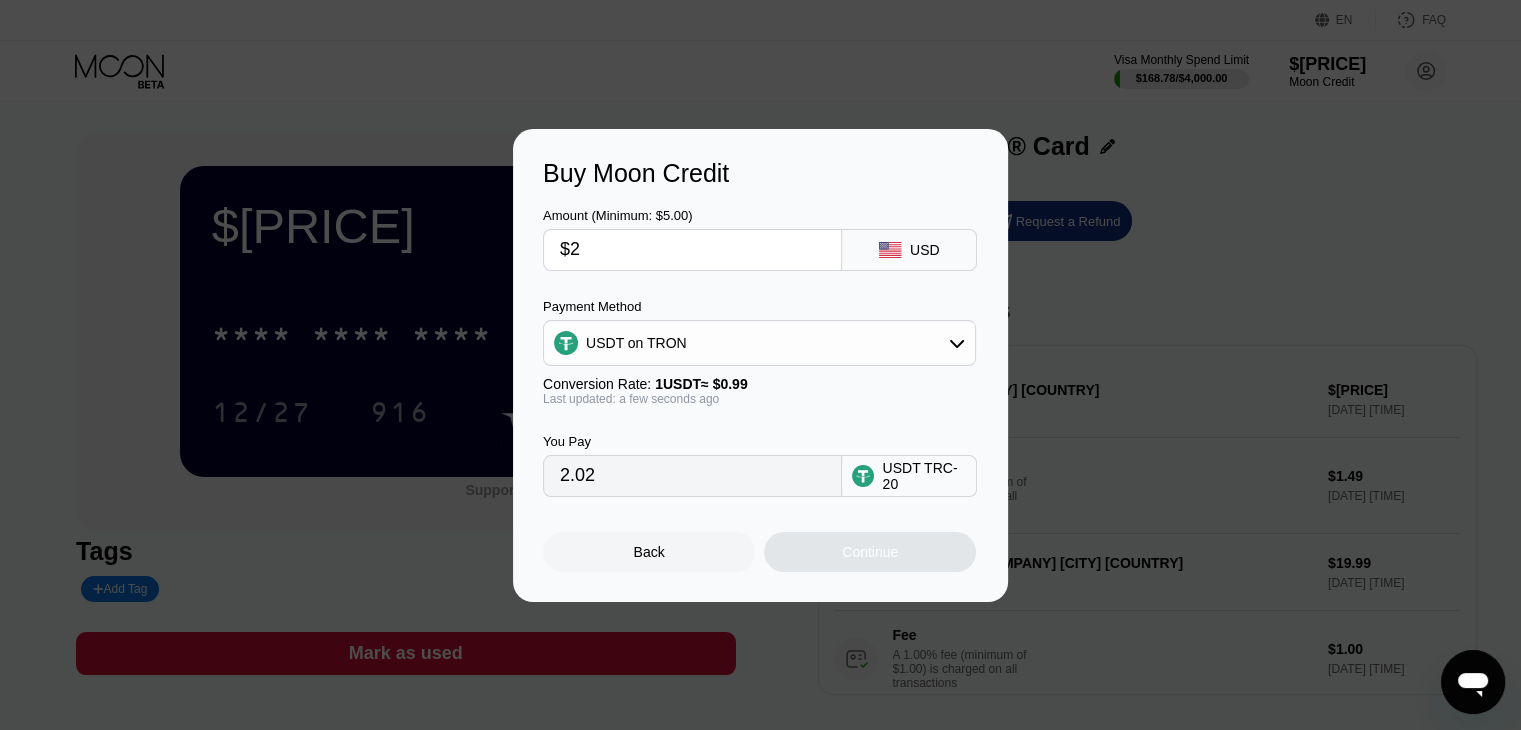 type on "$20" 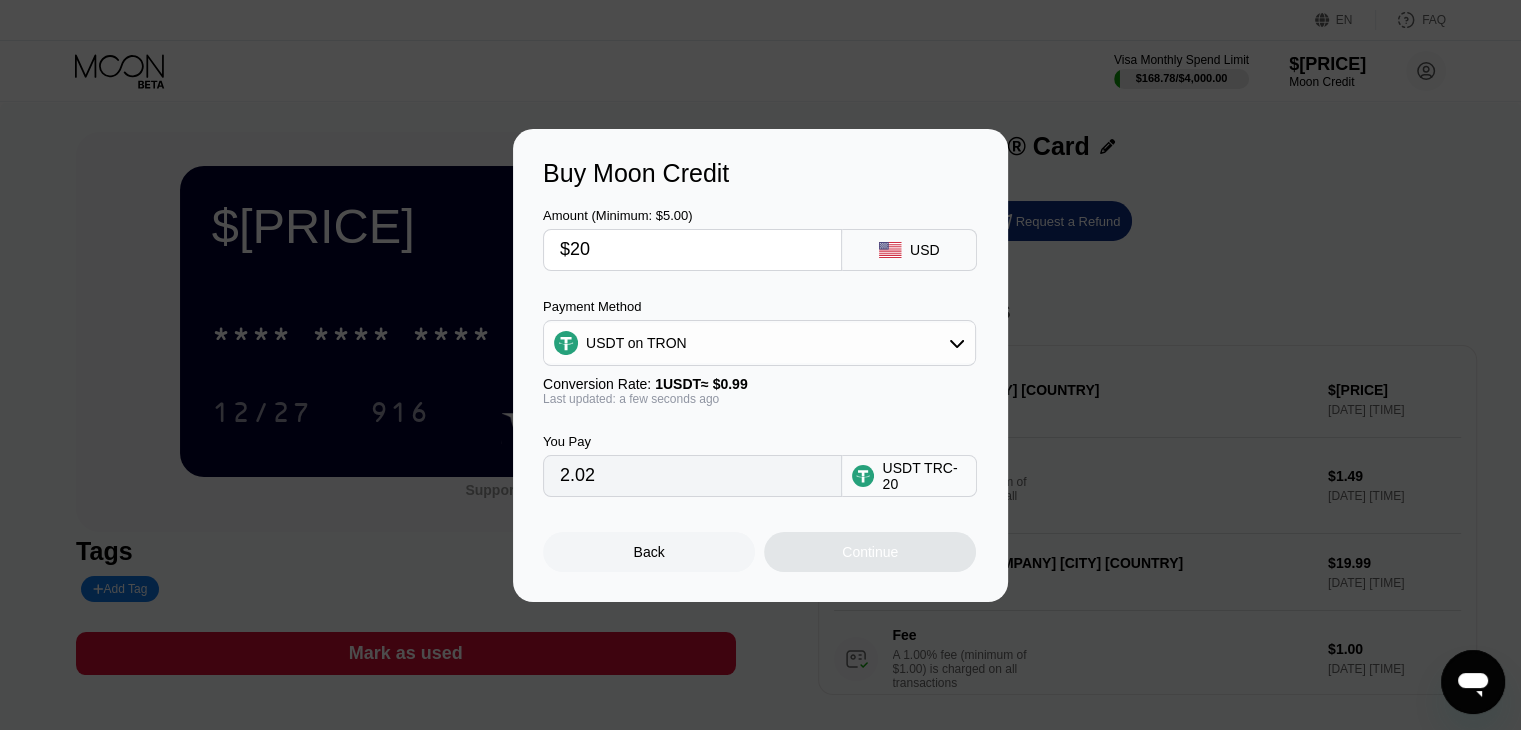 type on "20.20" 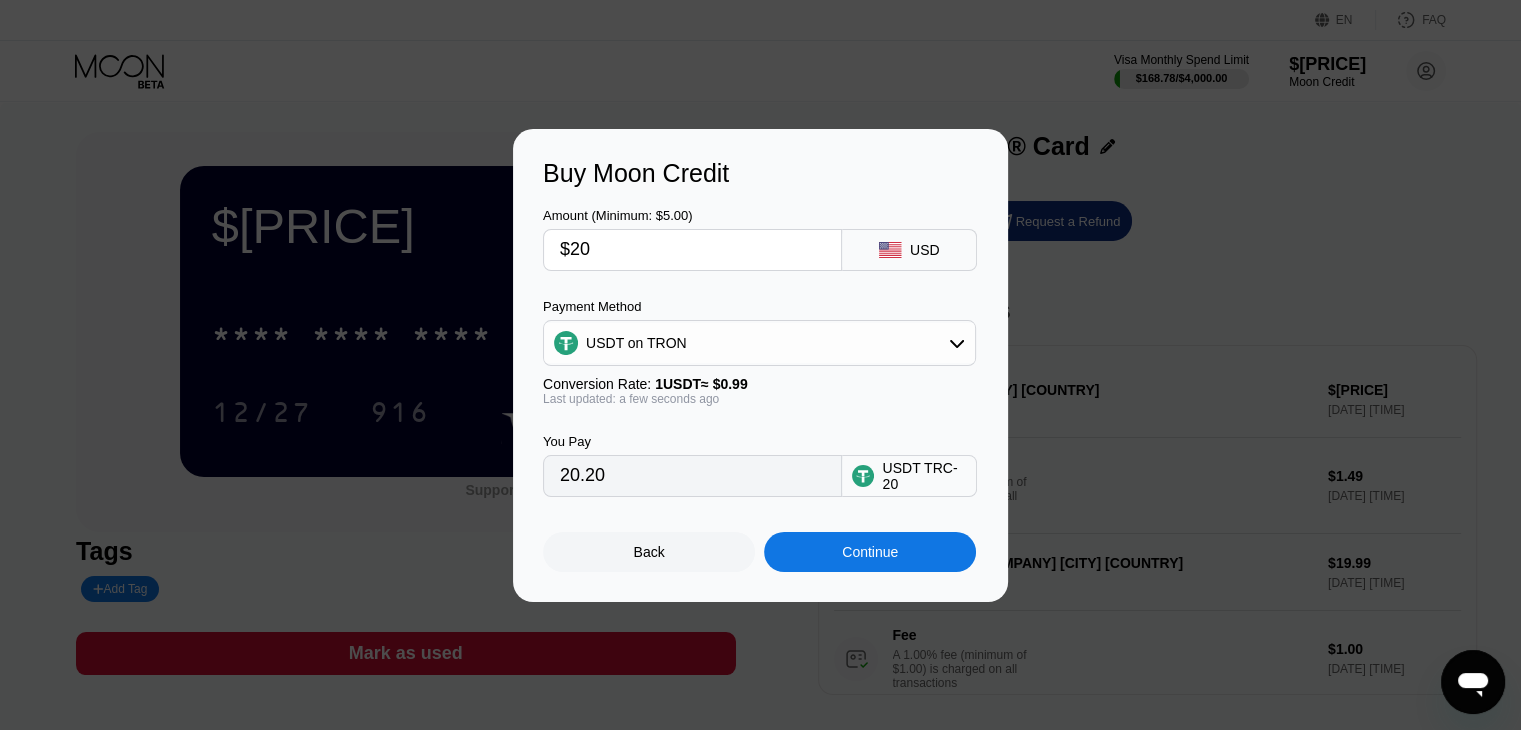 type on "$200" 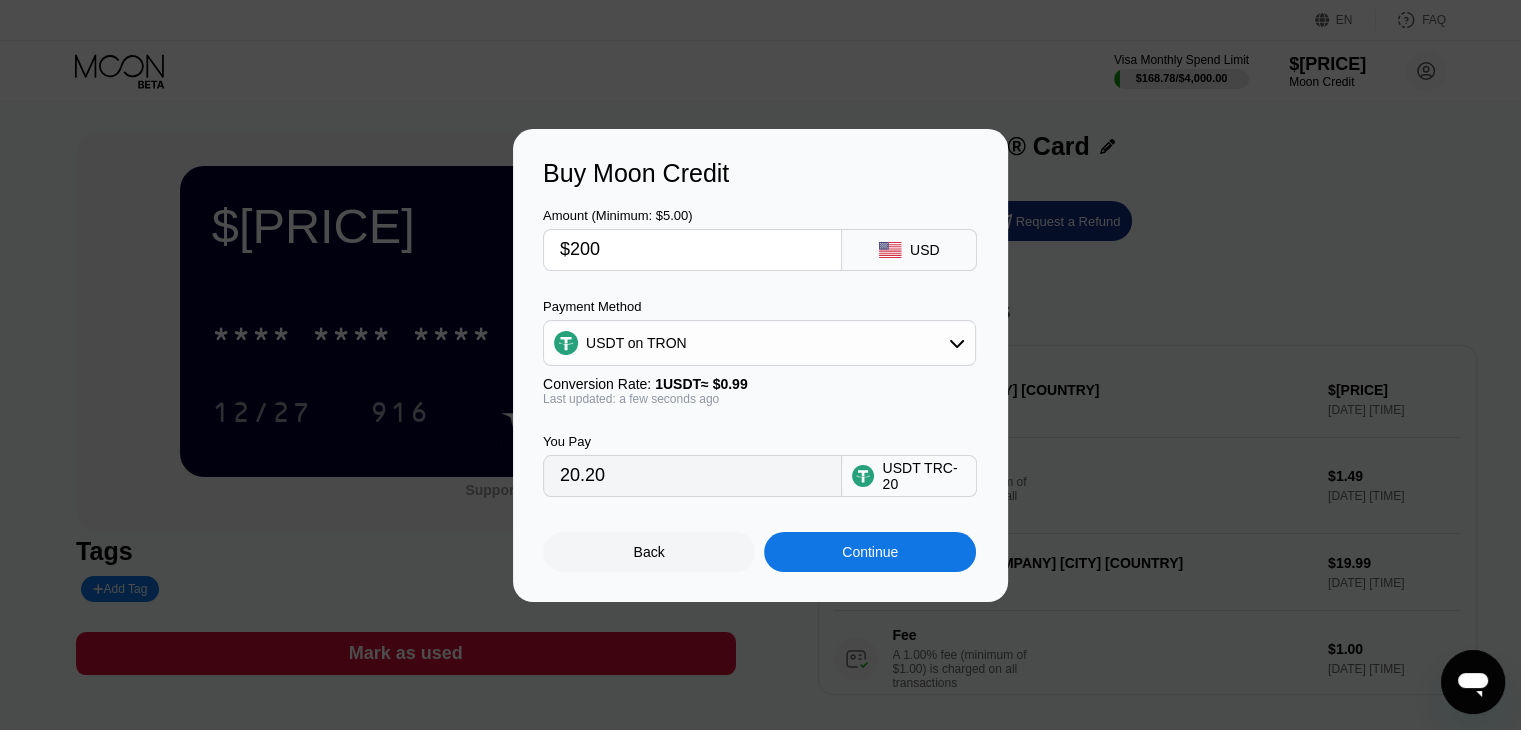 type on "202.02" 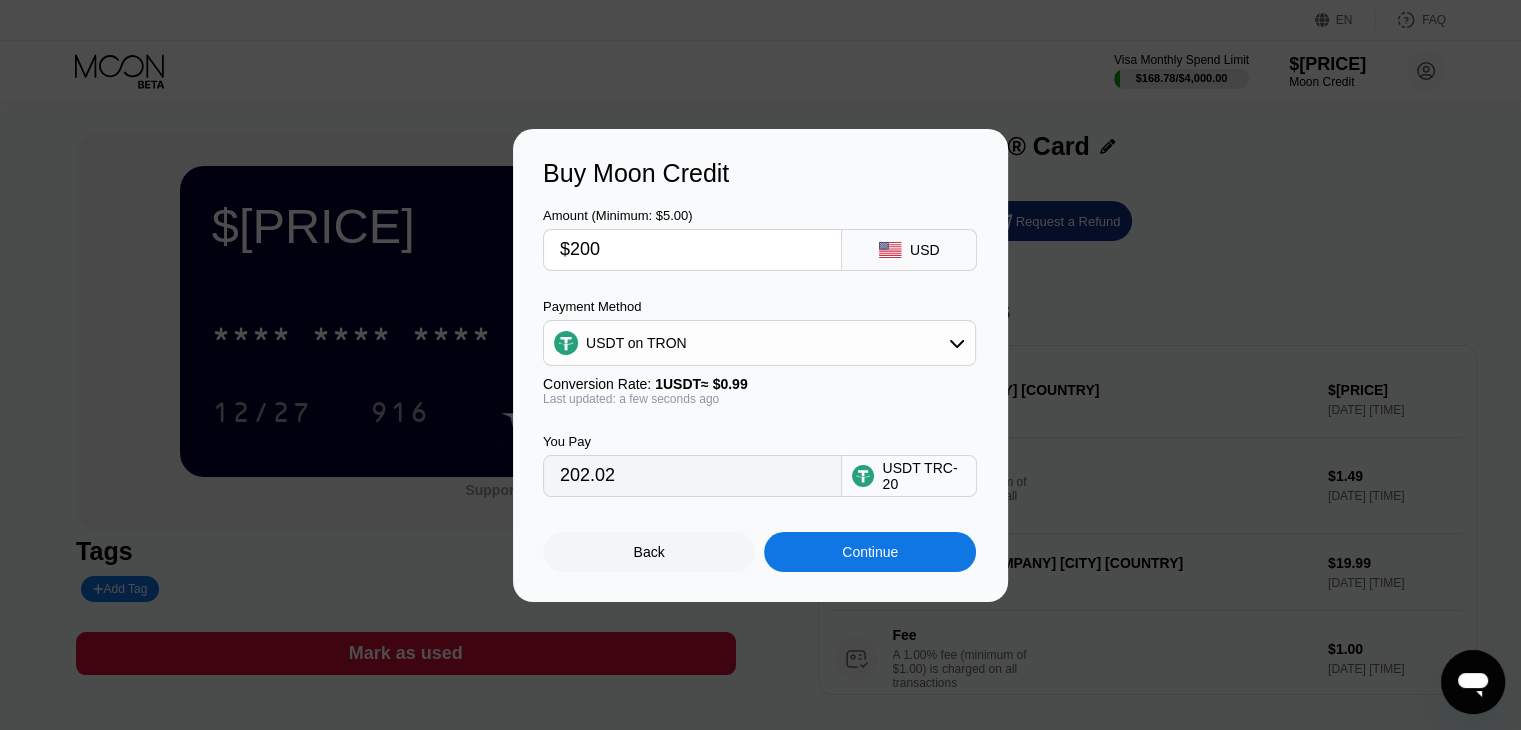type on "$200" 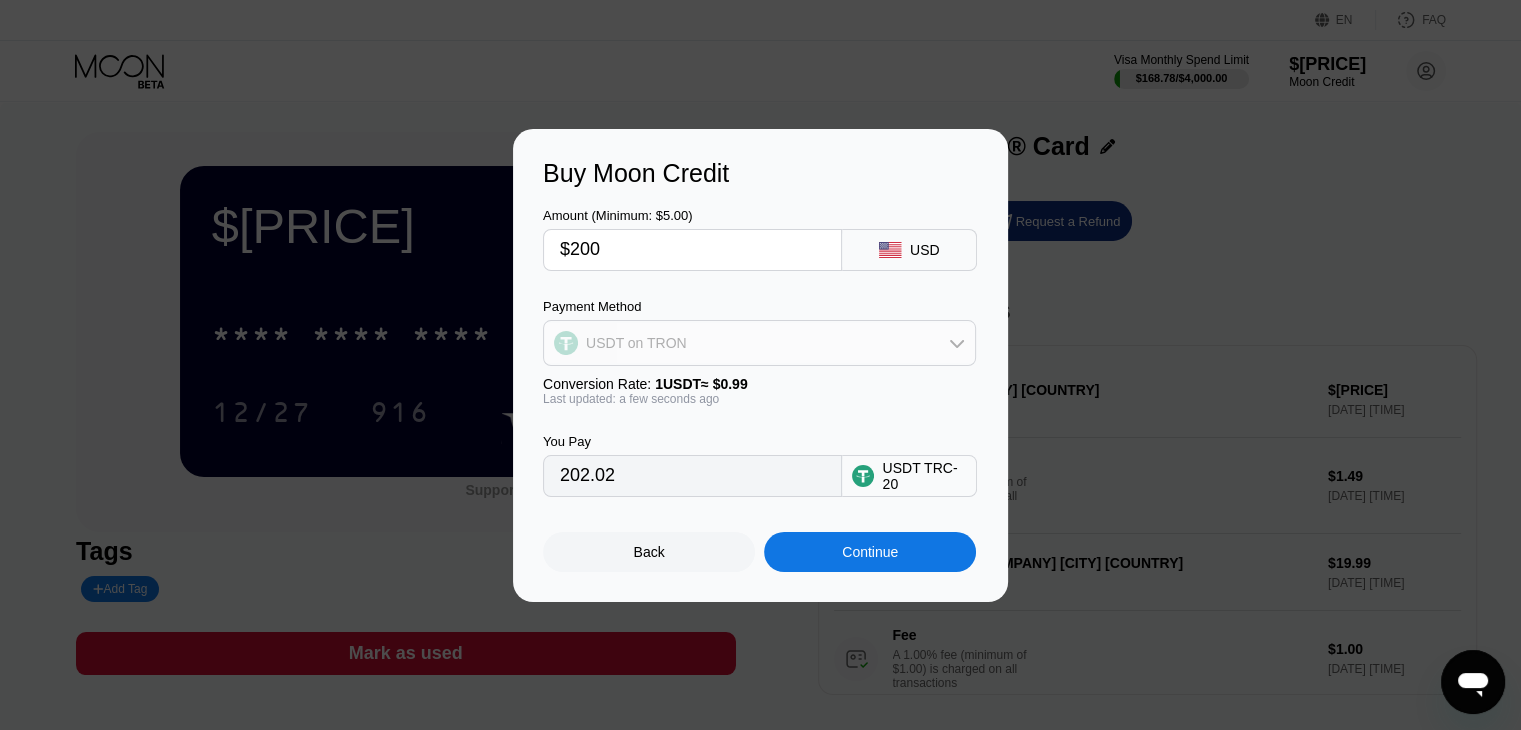 click 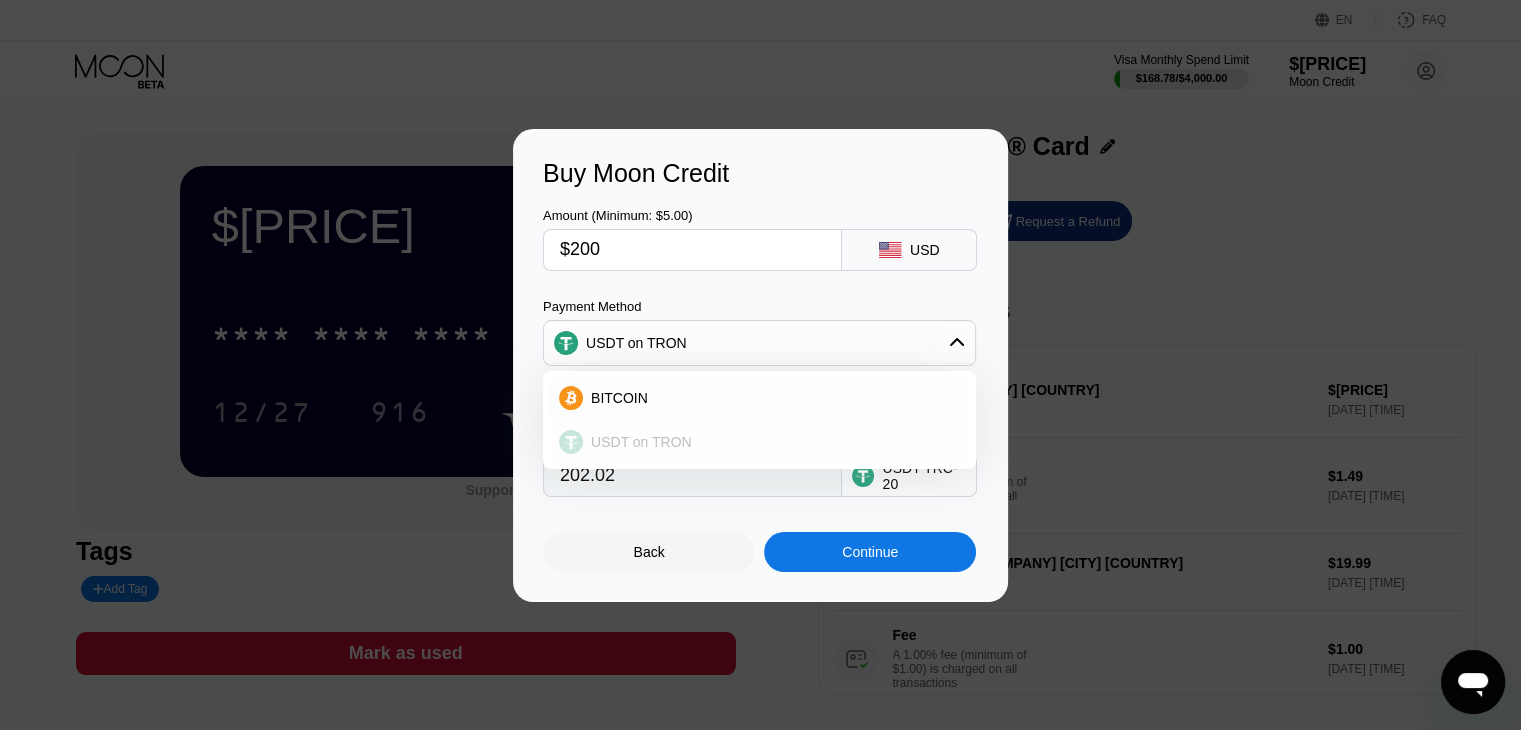 click on "USDT on TRON" at bounding box center [641, 442] 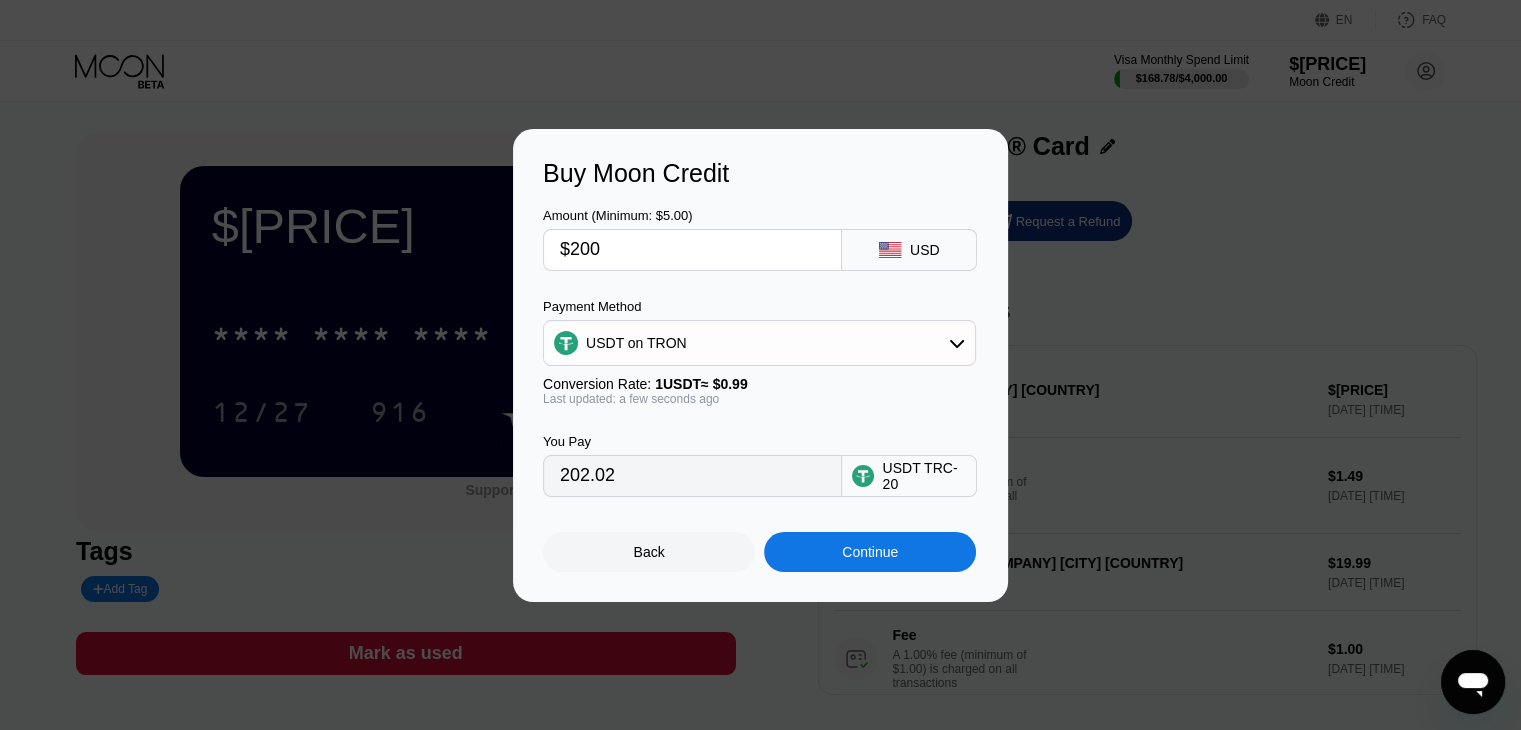 drag, startPoint x: 620, startPoint y: 485, endPoint x: 515, endPoint y: 477, distance: 105.30432 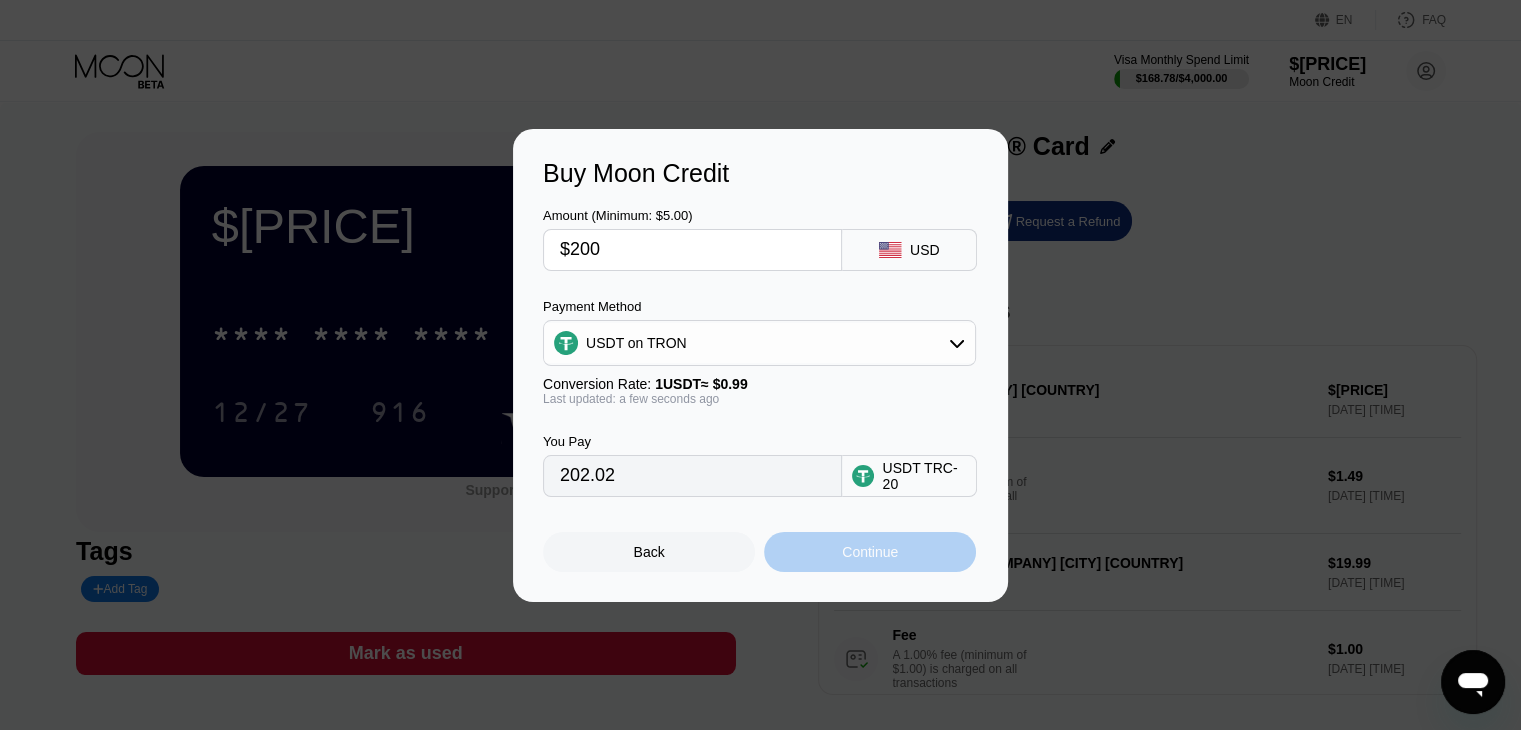click on "Continue" at bounding box center [870, 552] 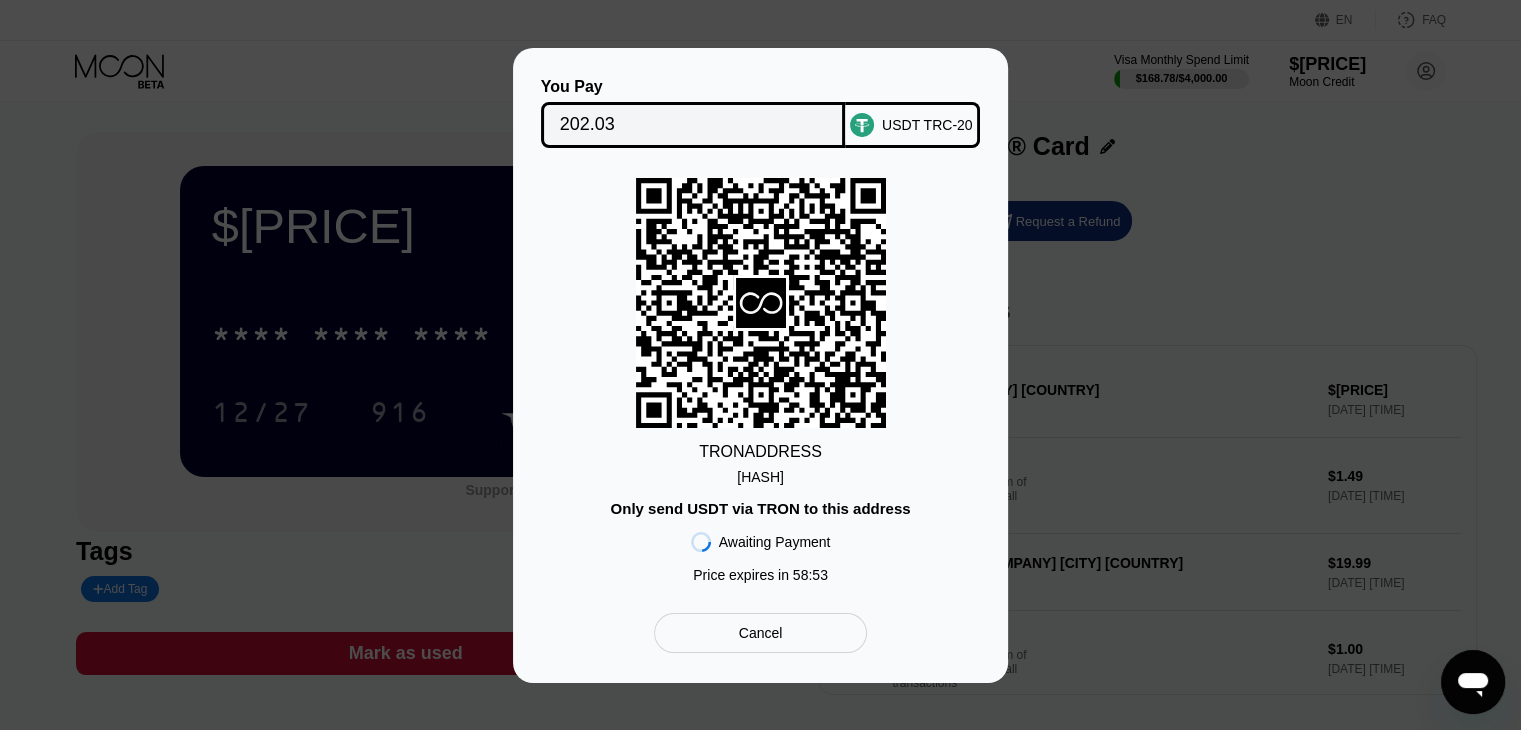 click on "TJXUHQvsrSRqhrL...t19hLuCBqwr4Emb" at bounding box center (760, 477) 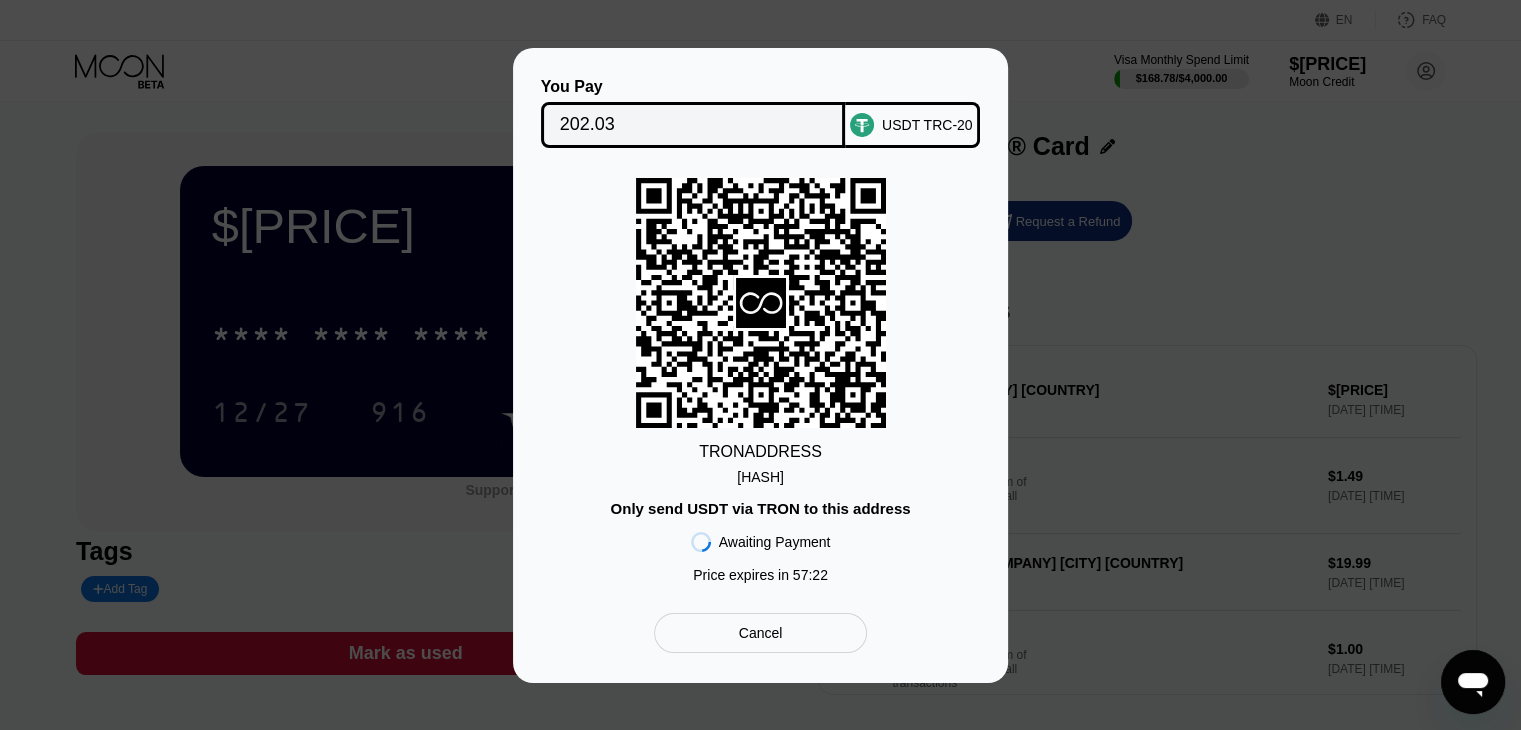 click on "TJXUHQvsrSRqhrL...t19hLuCBqwr4Emb" at bounding box center (760, 477) 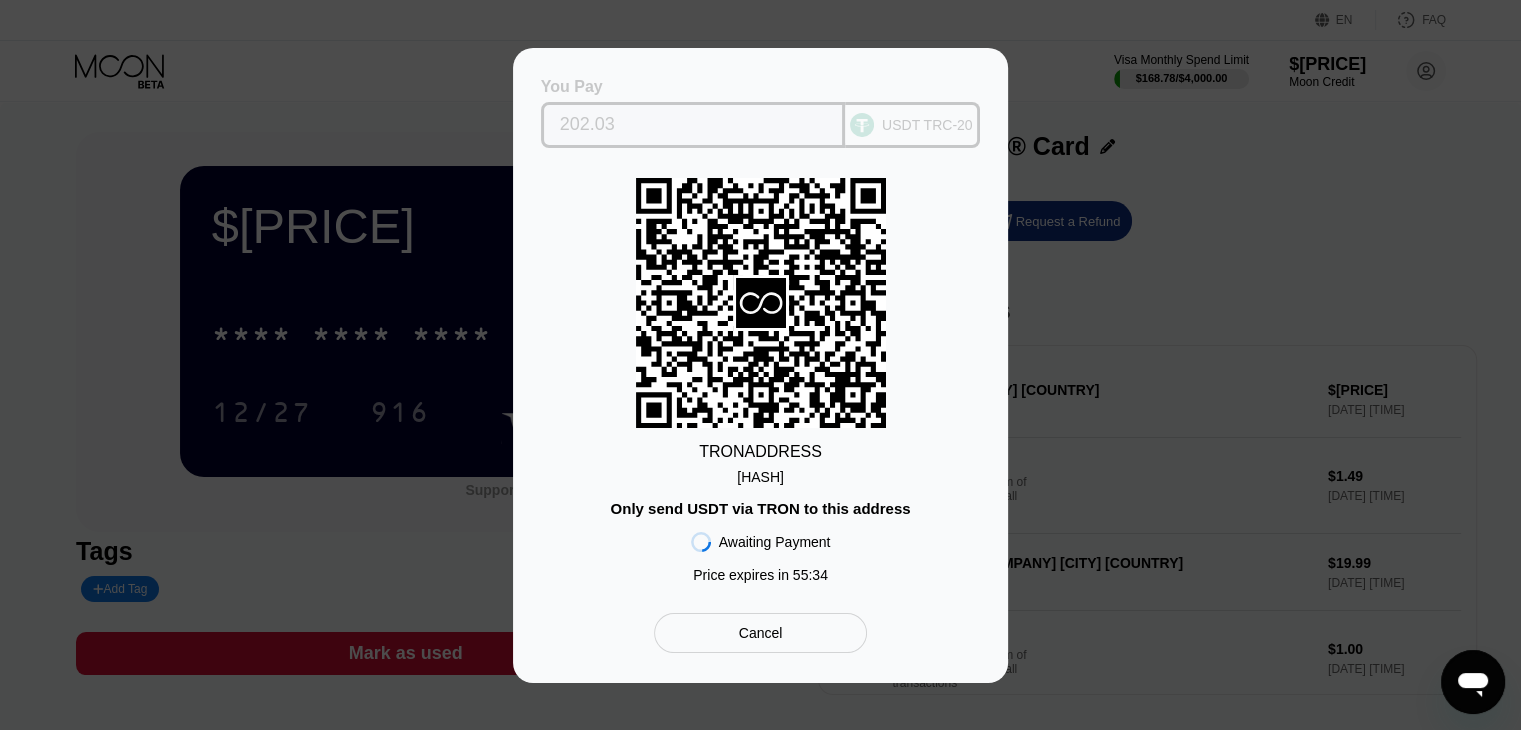 drag, startPoint x: 616, startPoint y: 124, endPoint x: 547, endPoint y: 117, distance: 69.354164 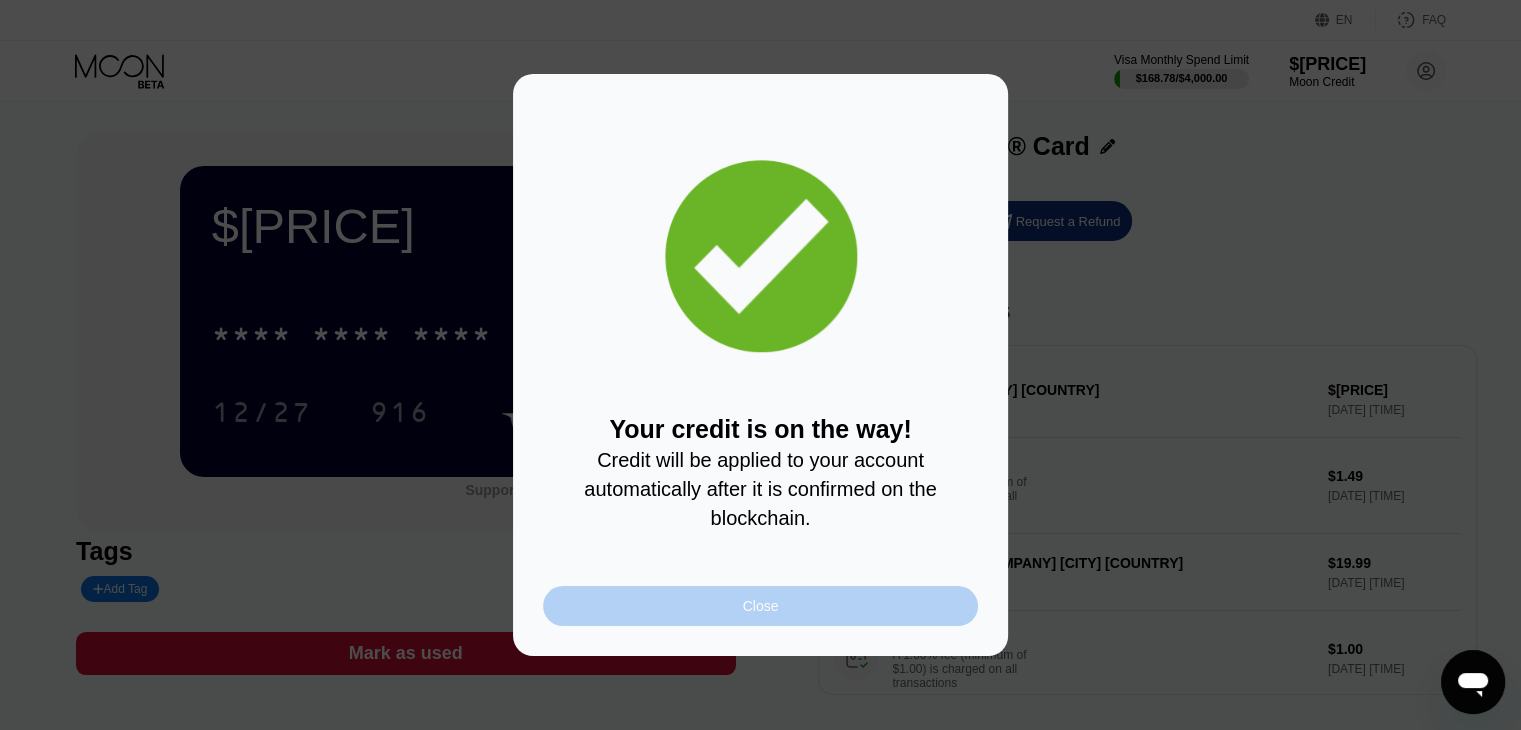 click on "Close" at bounding box center [760, 606] 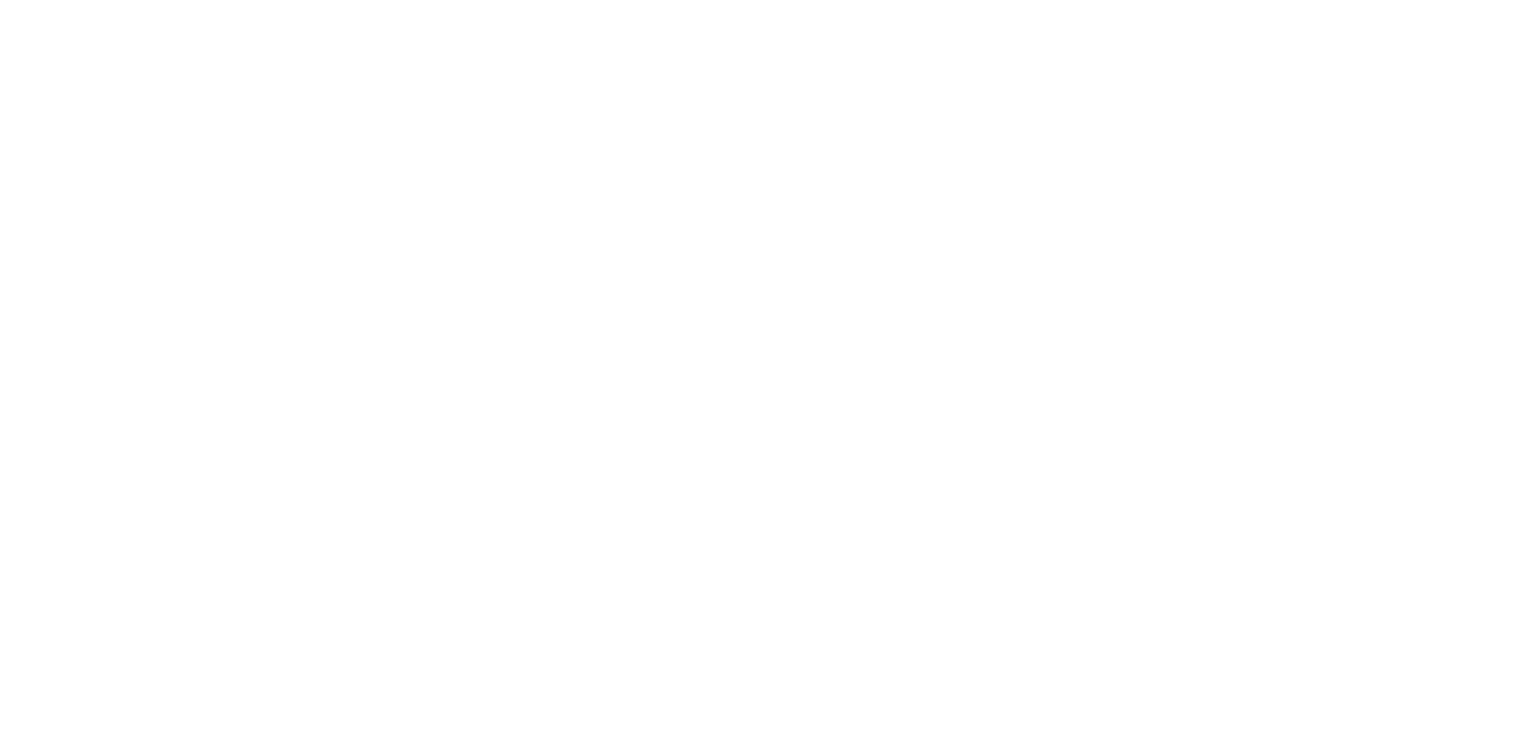 scroll, scrollTop: 0, scrollLeft: 0, axis: both 